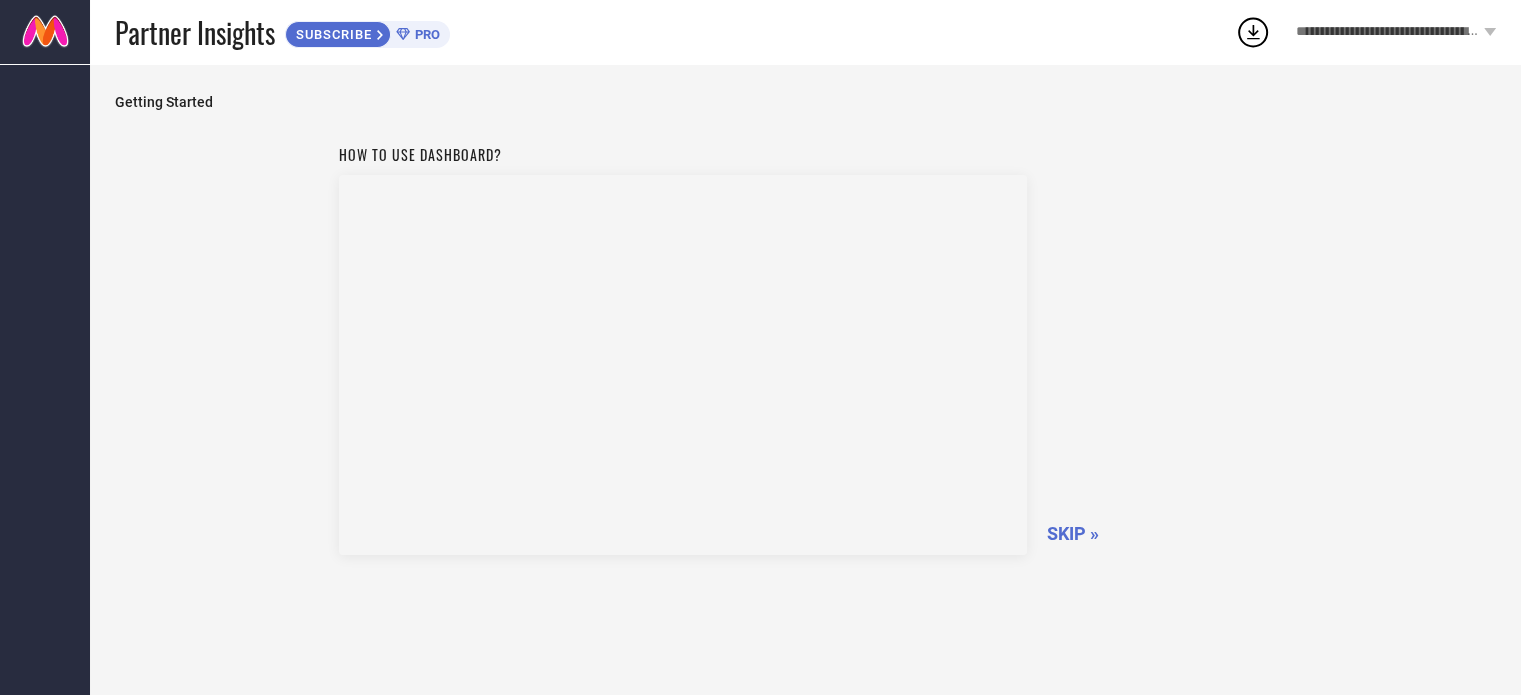 scroll, scrollTop: 28, scrollLeft: 0, axis: vertical 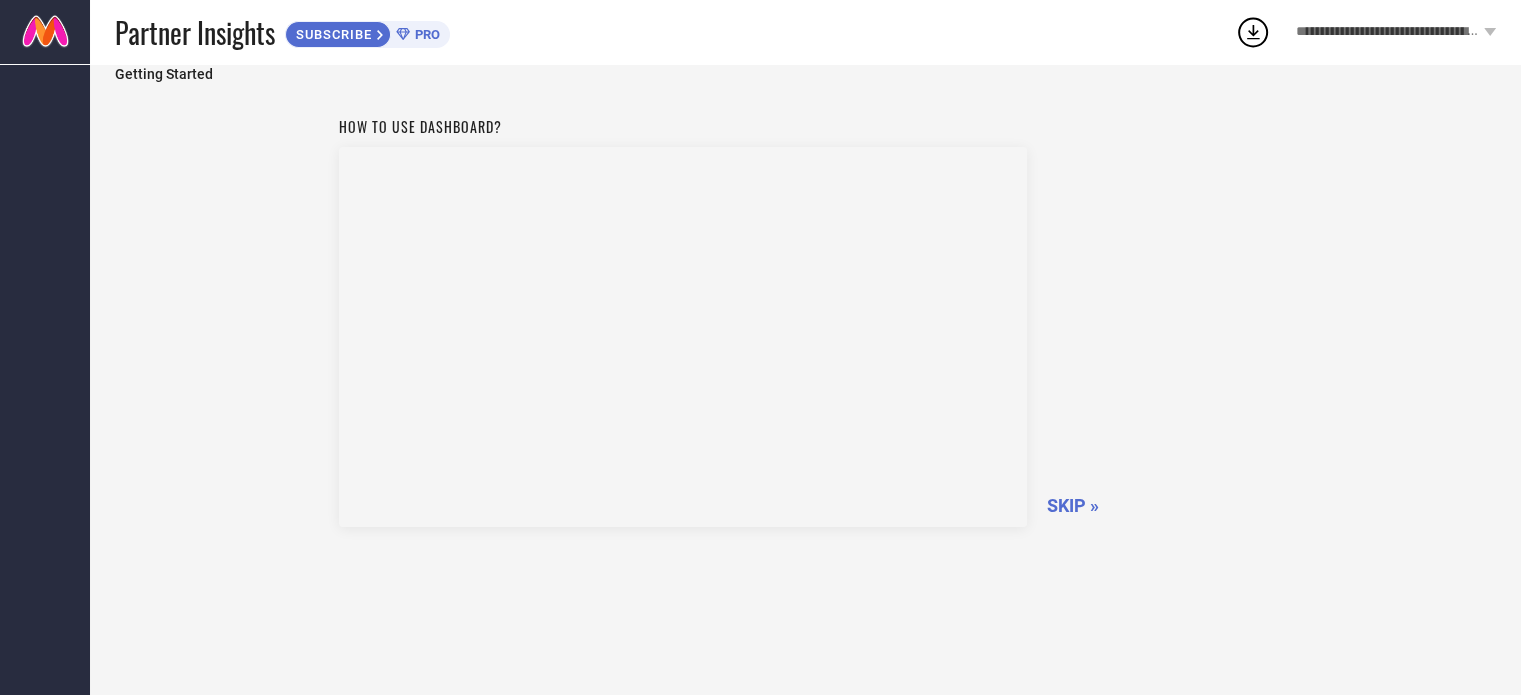 click 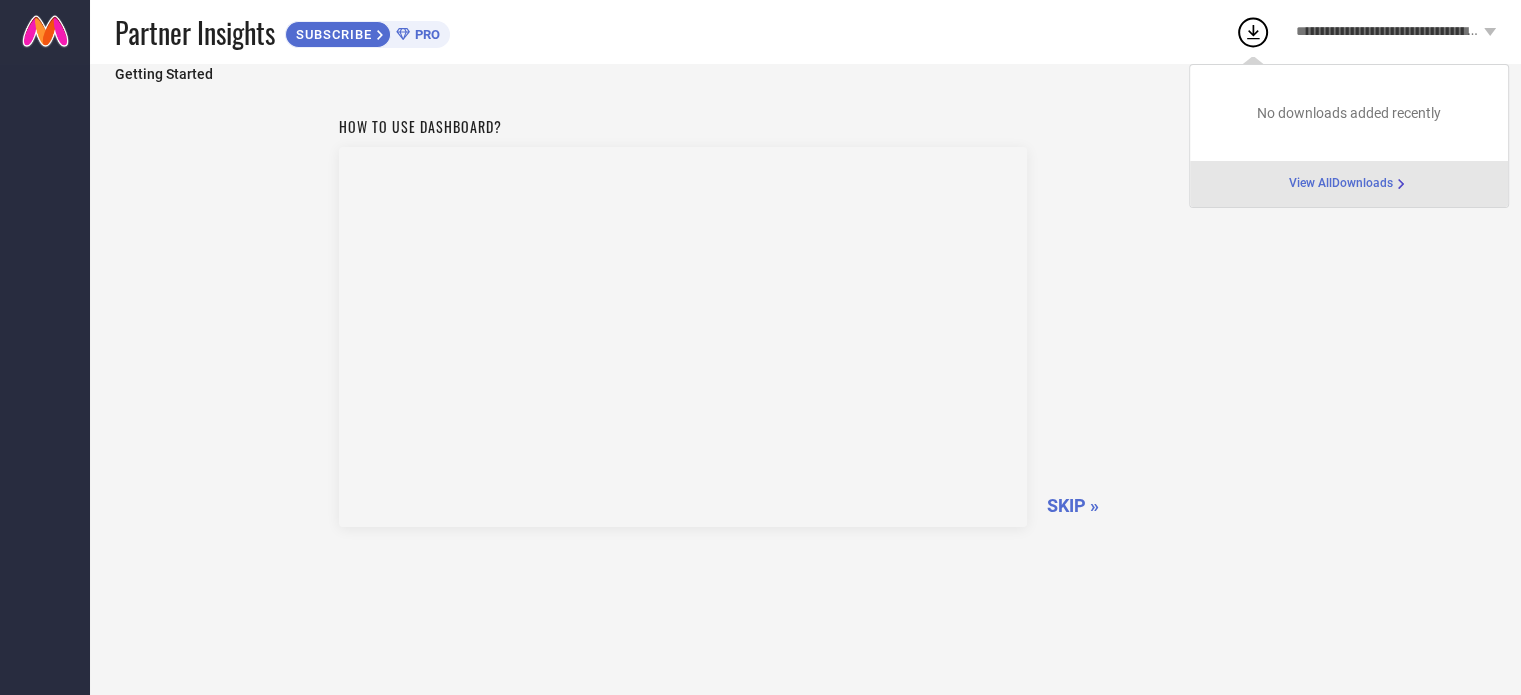 click on "View All   Downloads" at bounding box center (1341, 184) 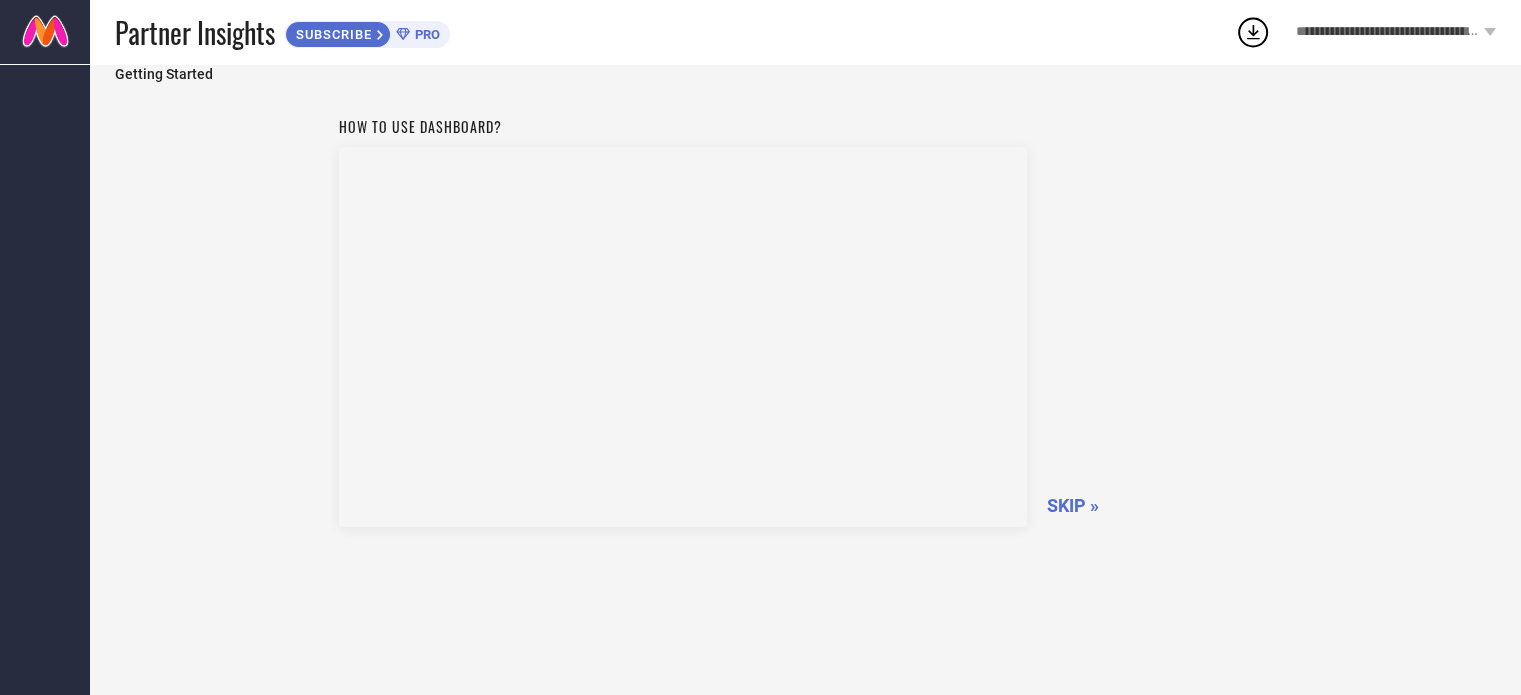 scroll, scrollTop: 0, scrollLeft: 0, axis: both 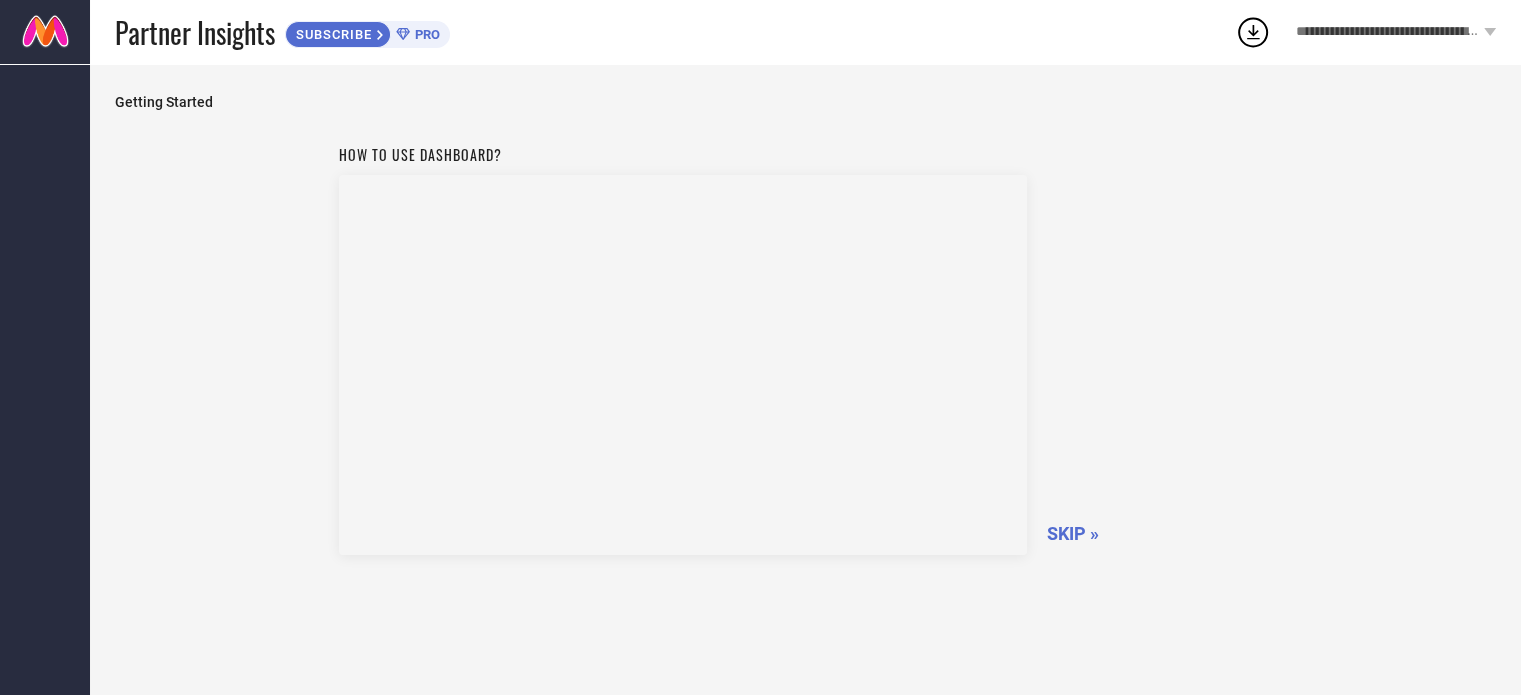 click on "SKIP »" at bounding box center (1073, 533) 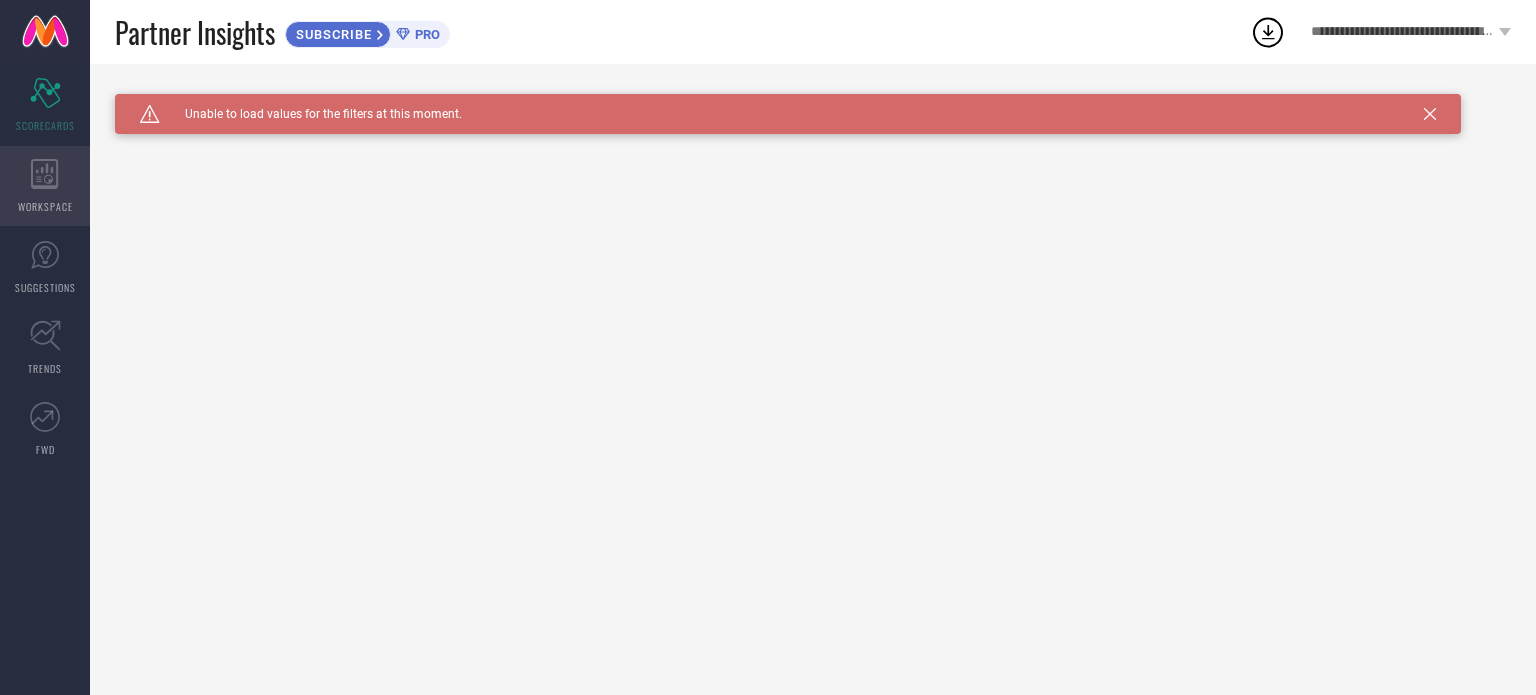 click 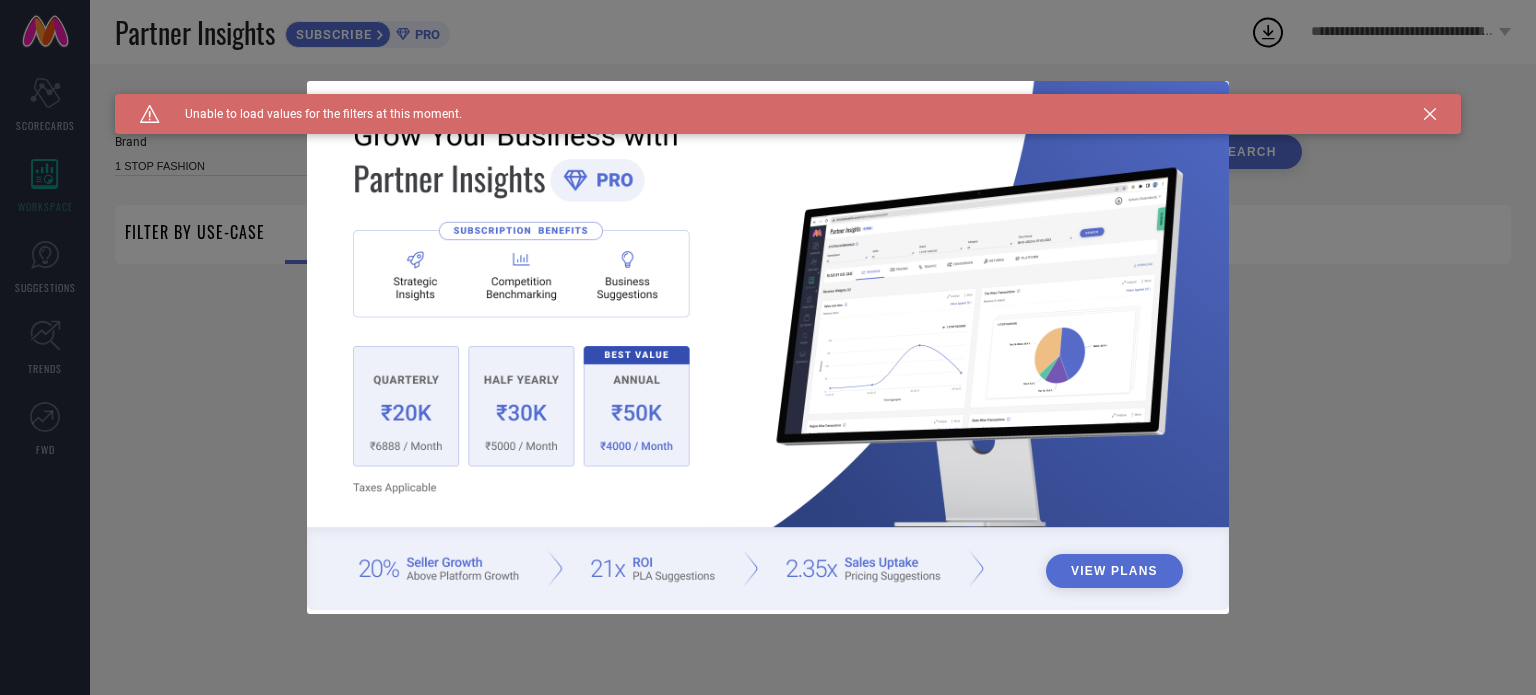 type on "1 STOP FASHION" 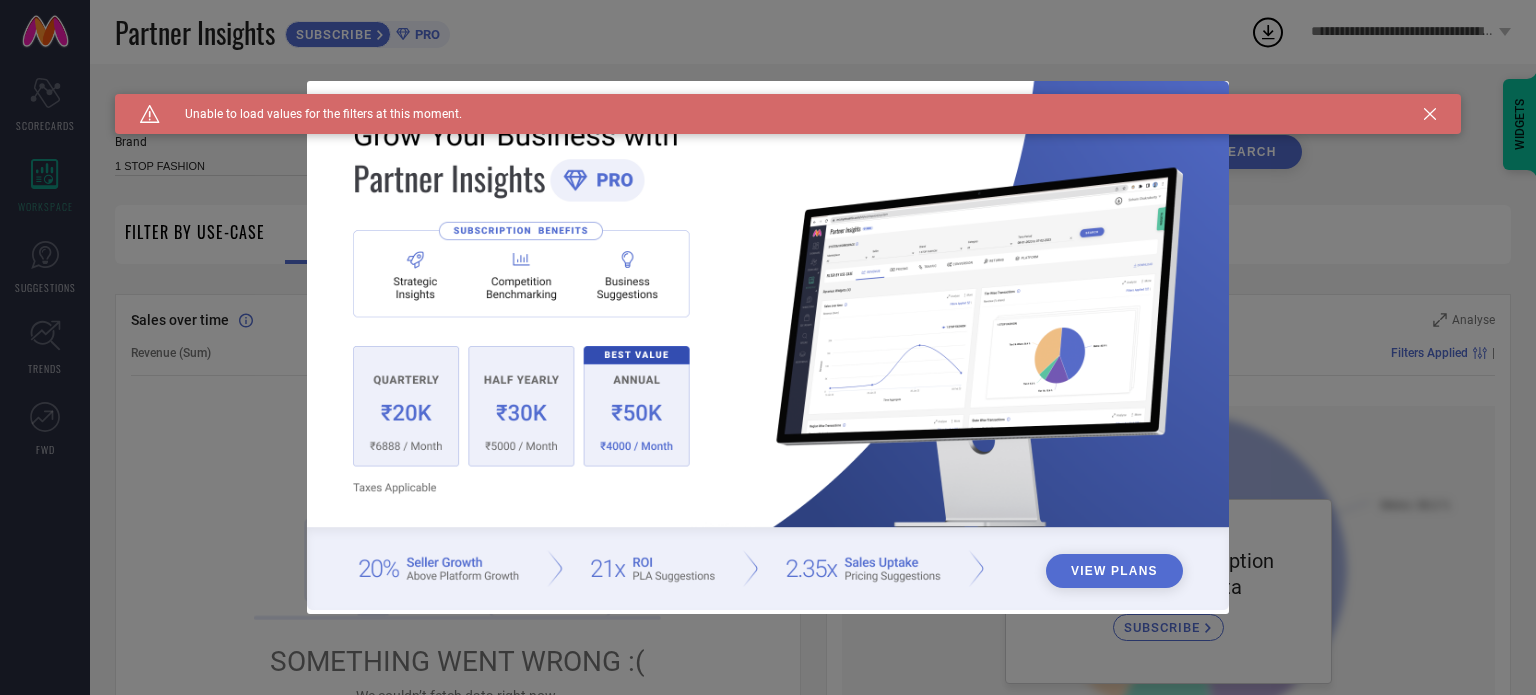 click on "Caution Created with Sketch. Unable to load values for the filters at this moment." at bounding box center (788, 114) 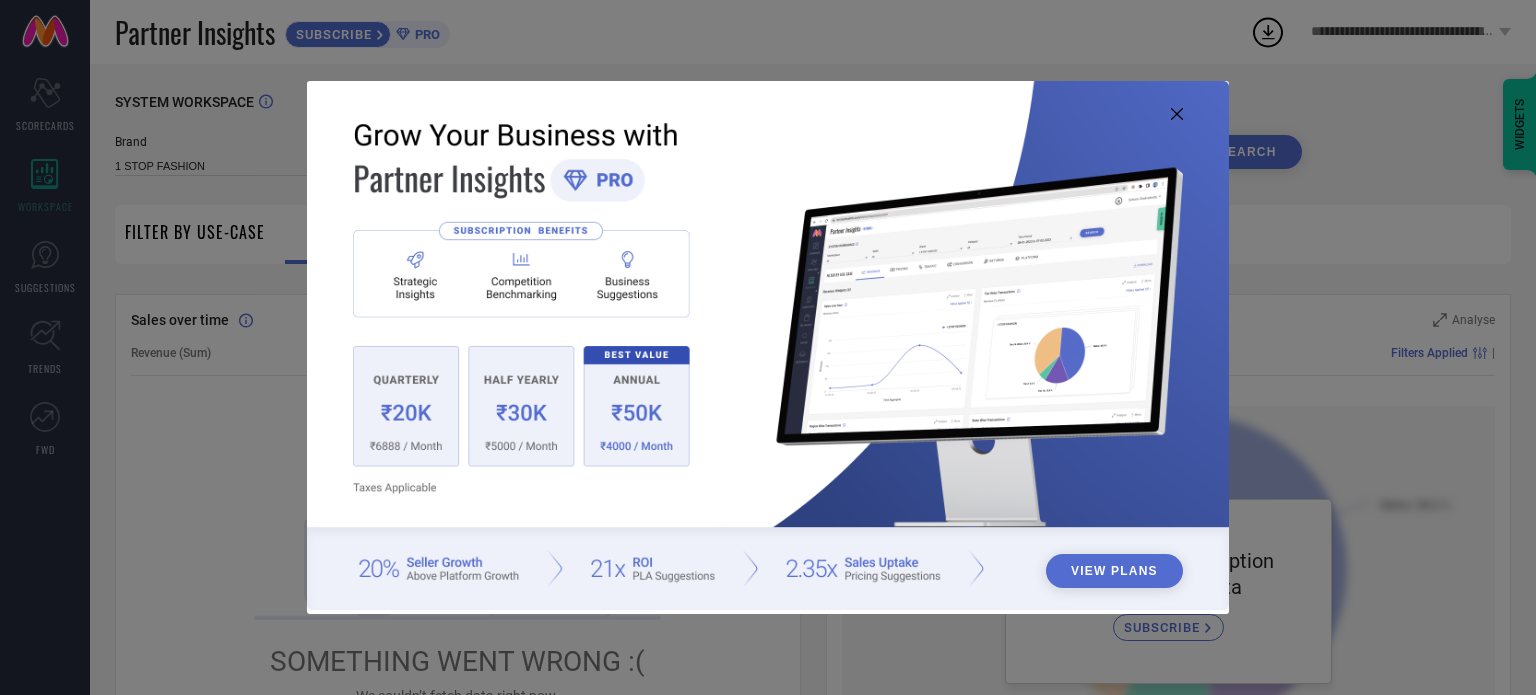 click at bounding box center (768, 346) 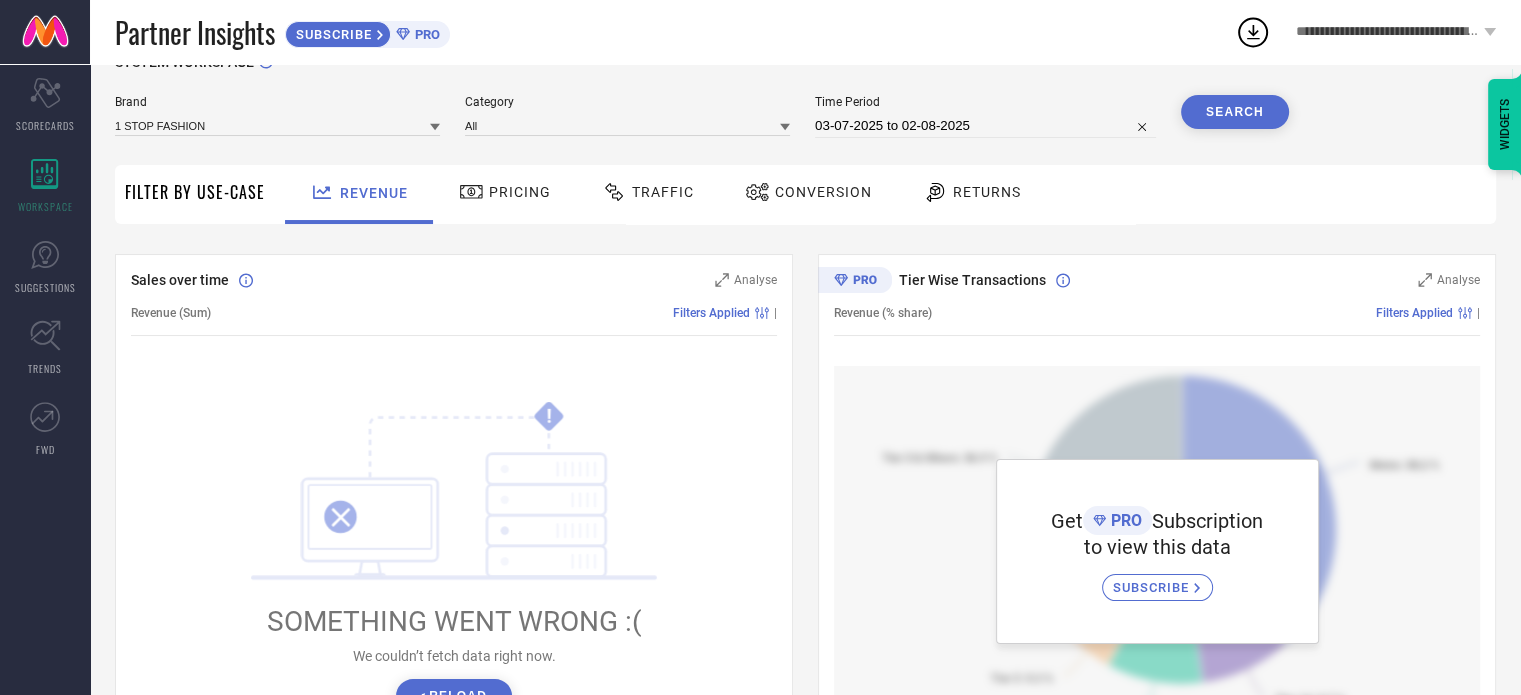 scroll, scrollTop: 0, scrollLeft: 0, axis: both 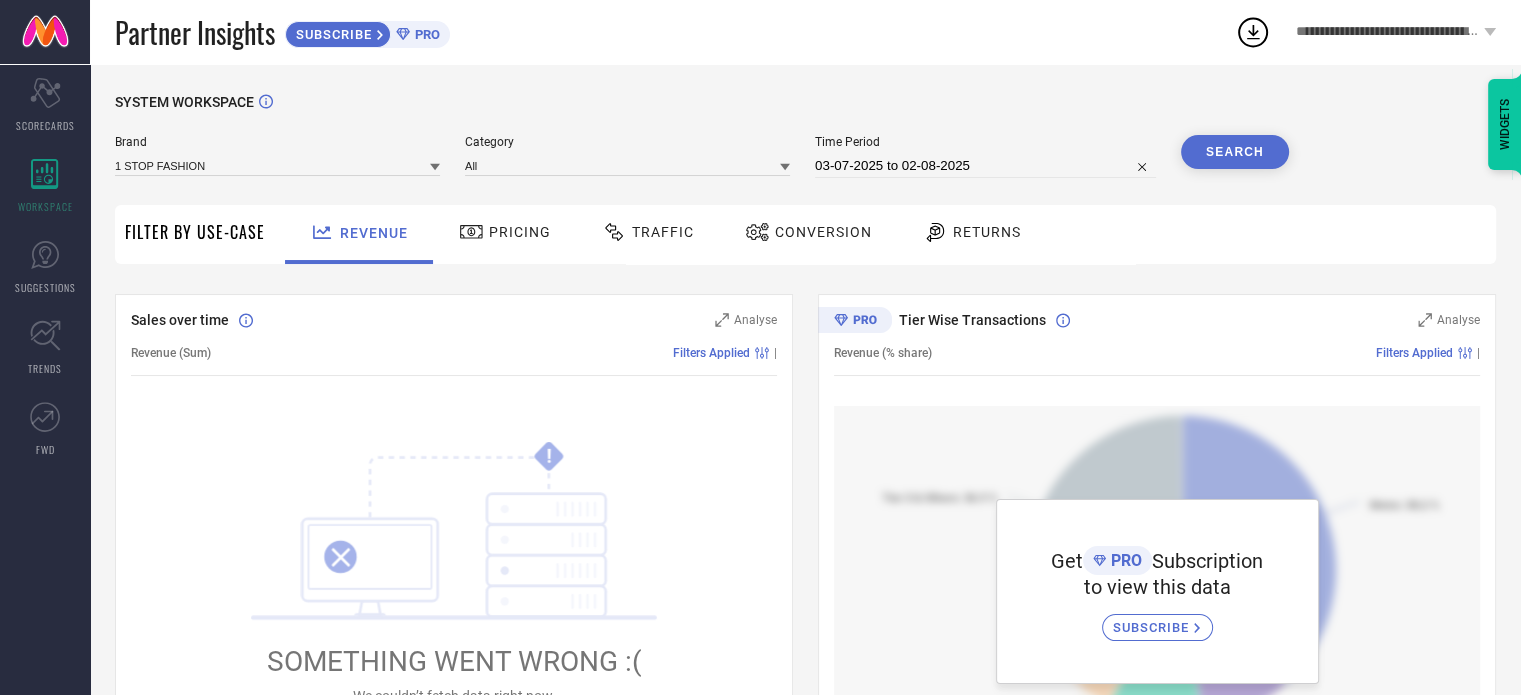 click at bounding box center [45, 32] 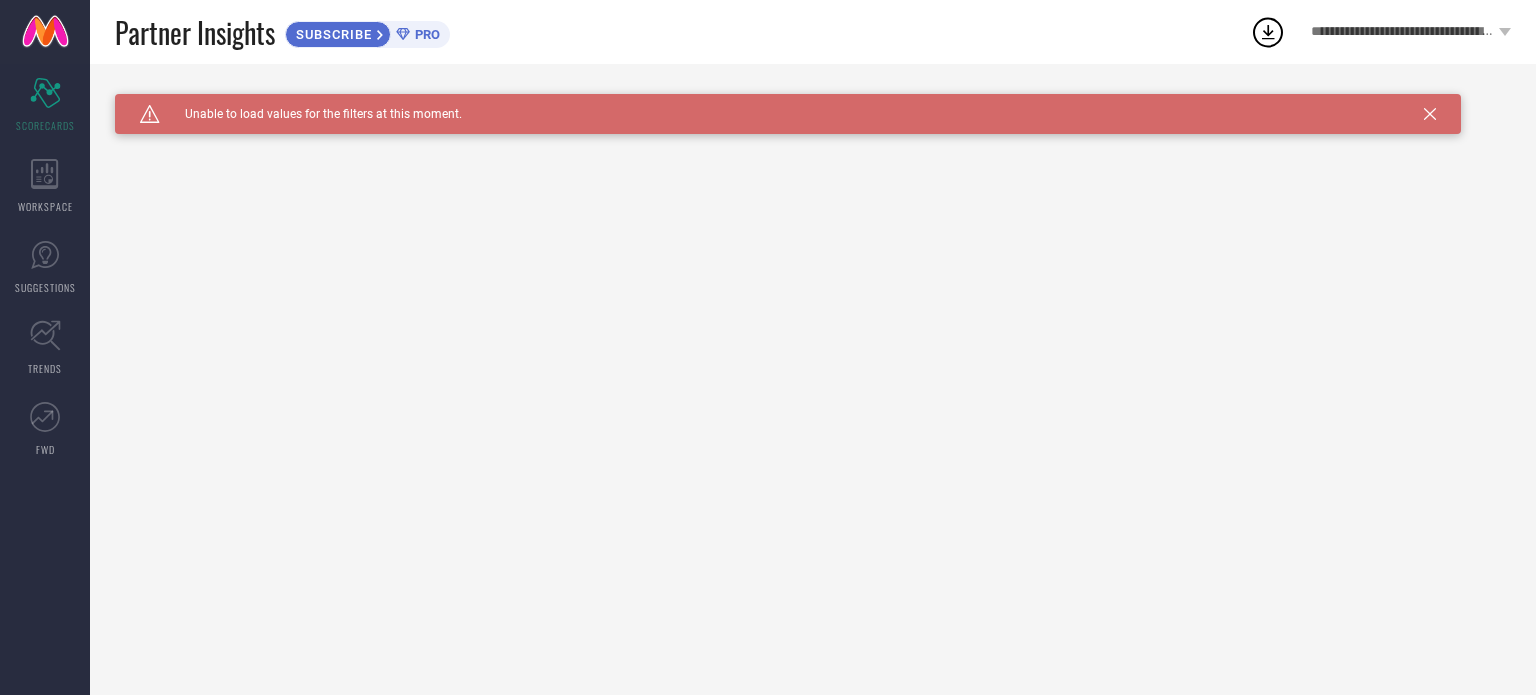 scroll, scrollTop: 0, scrollLeft: 0, axis: both 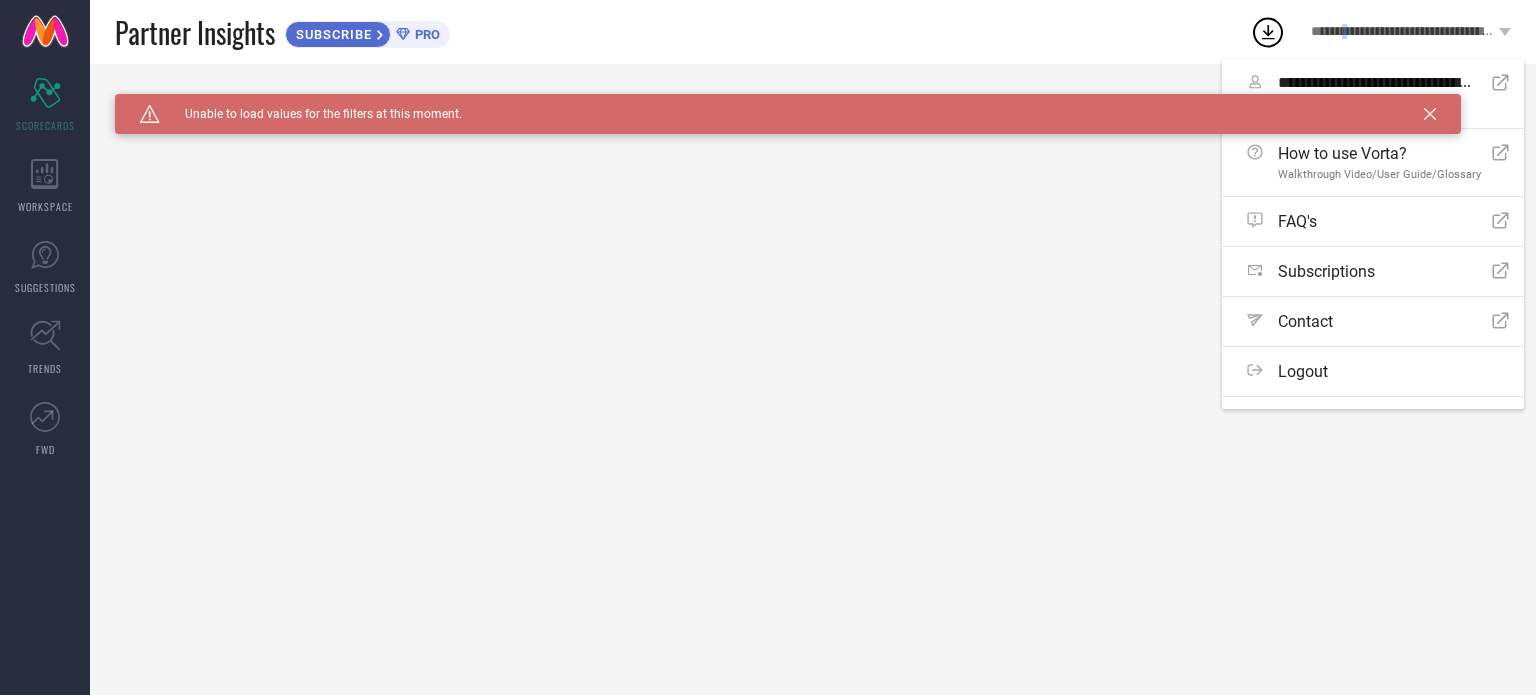 click on "**********" at bounding box center [1402, 32] 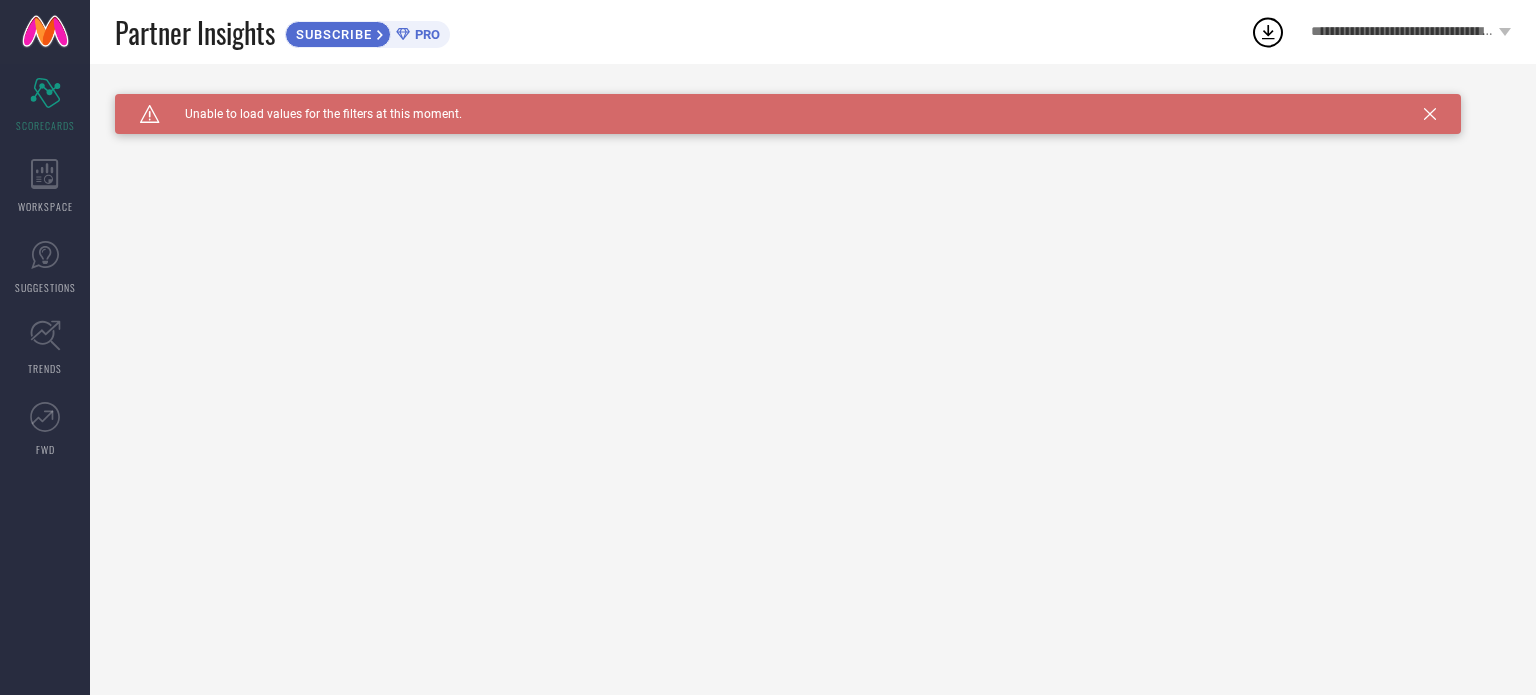 click on "**********" at bounding box center [1402, 32] 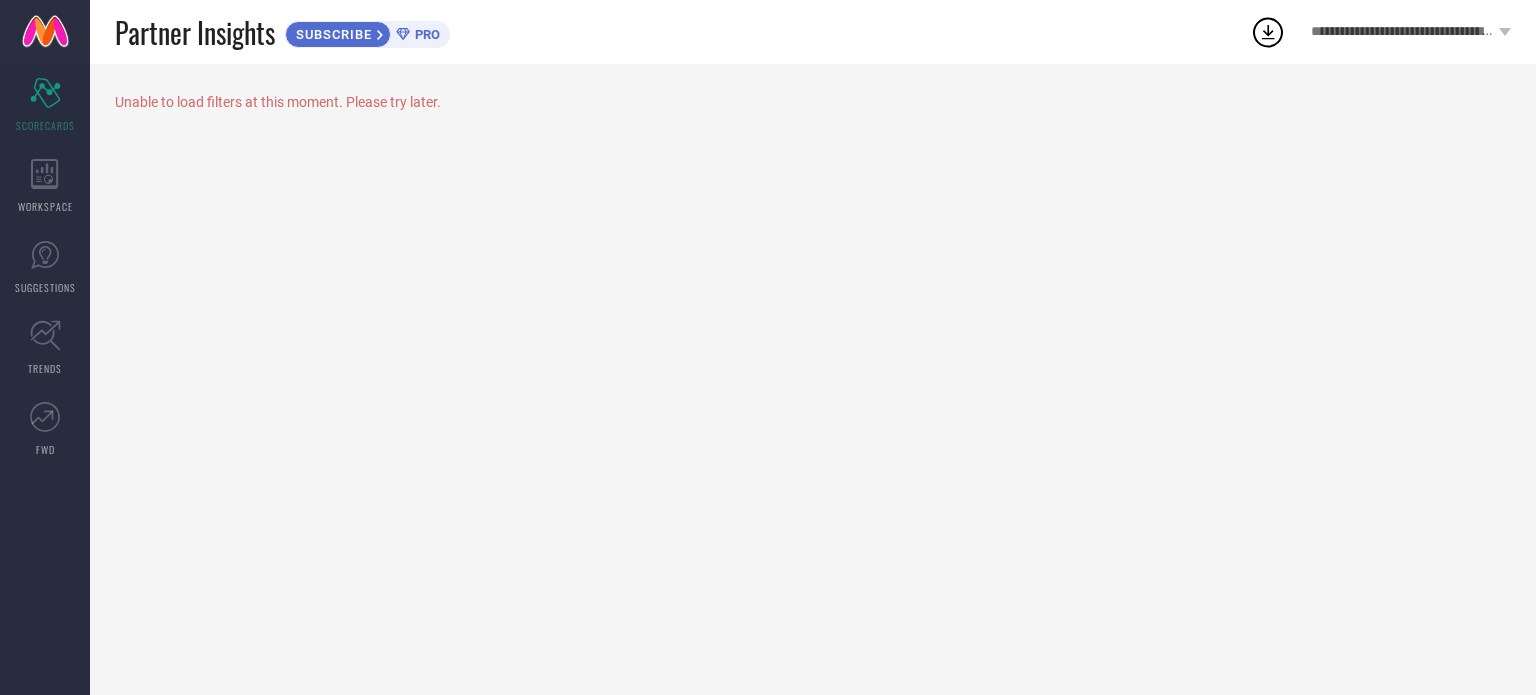 click on "**********" at bounding box center [1411, 32] 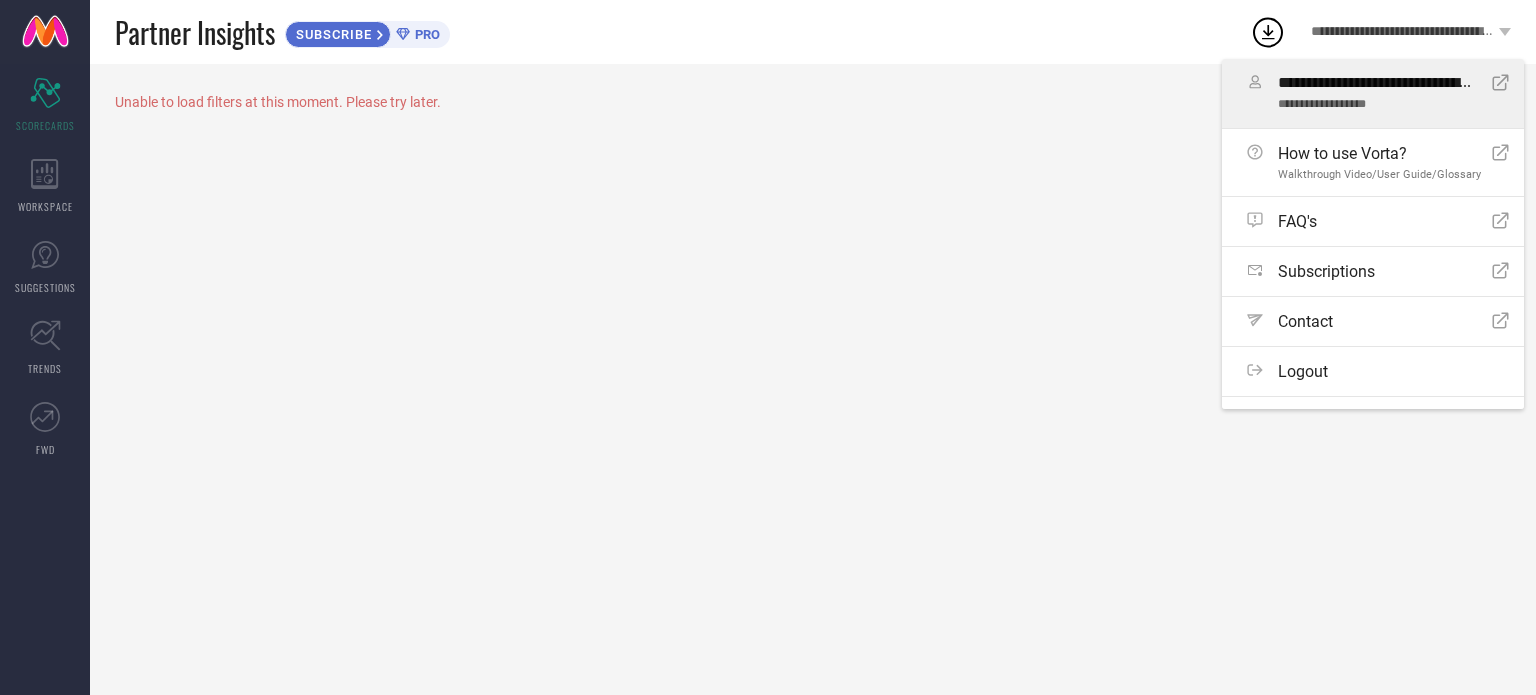click on "**********" at bounding box center (1377, 83) 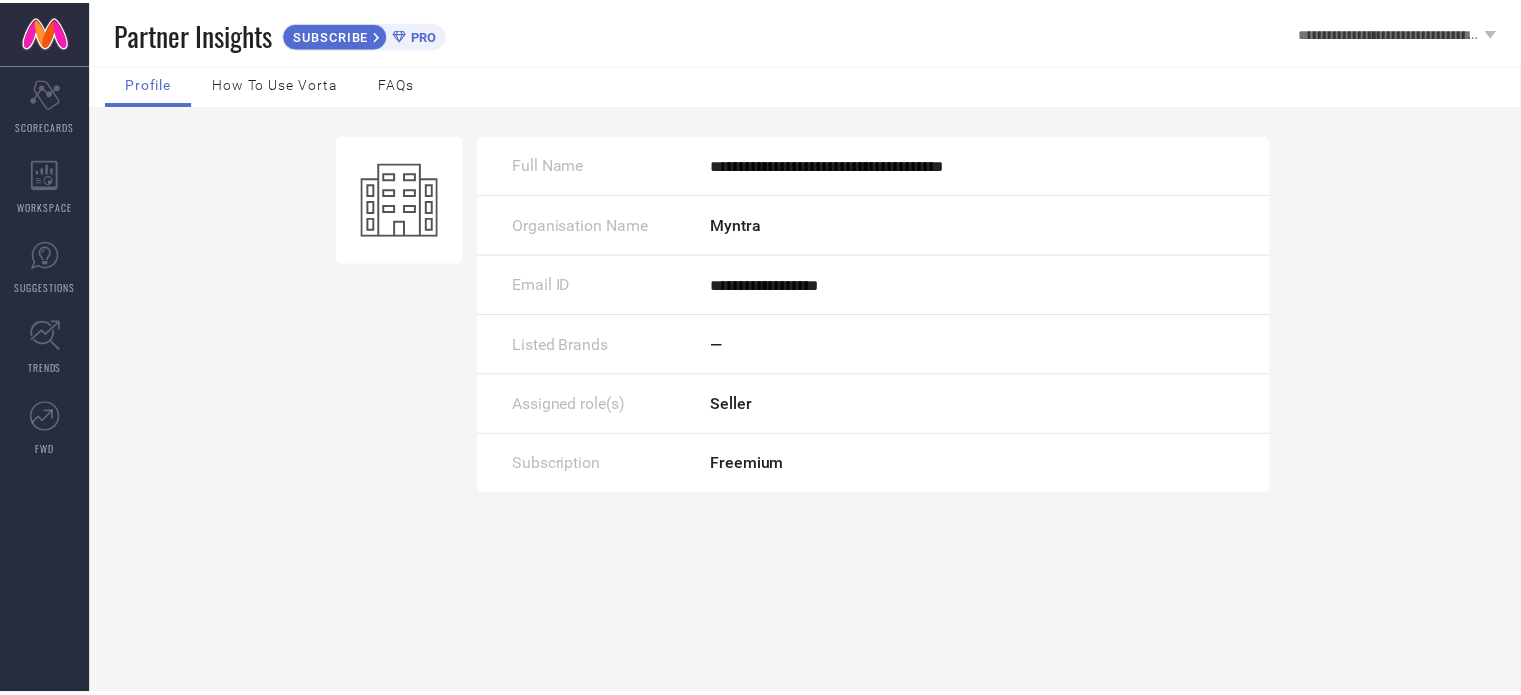 scroll, scrollTop: 0, scrollLeft: 0, axis: both 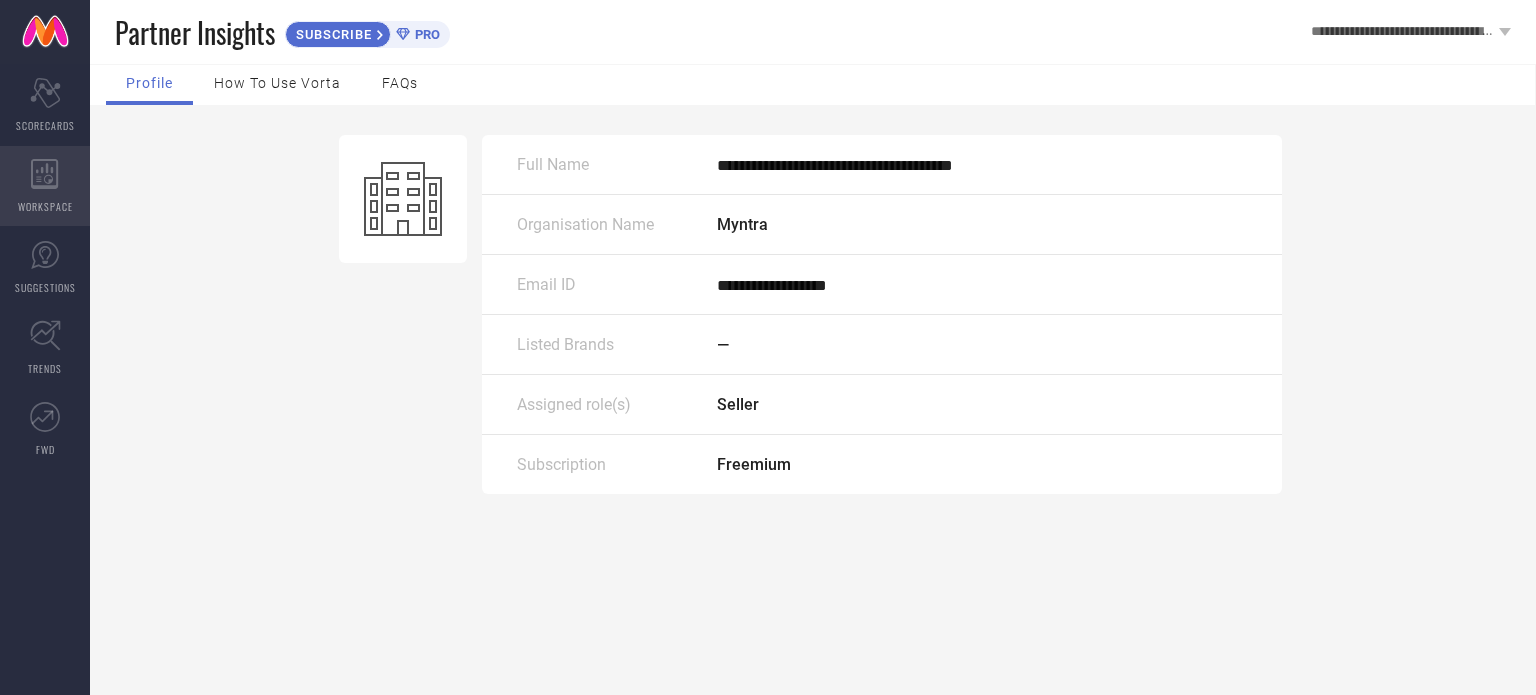 click 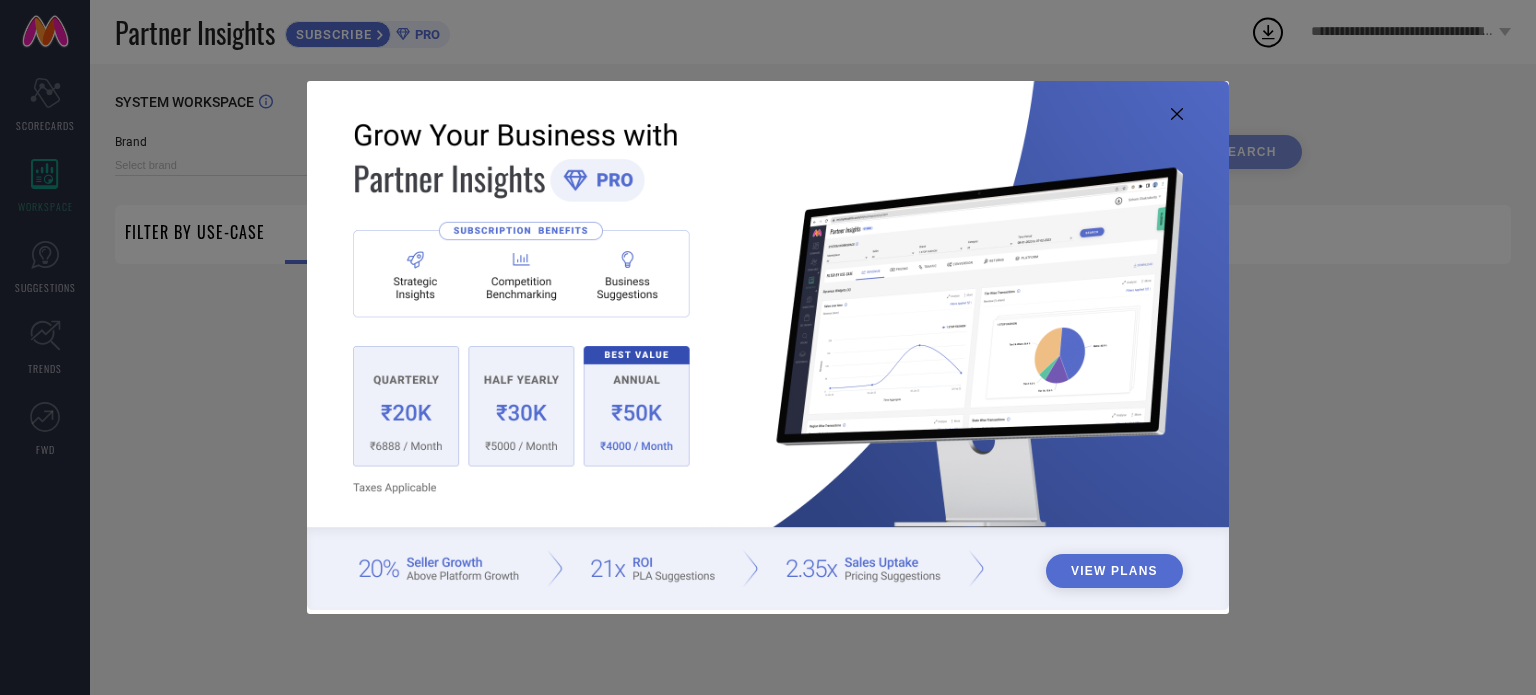 type on "1 STOP FASHION" 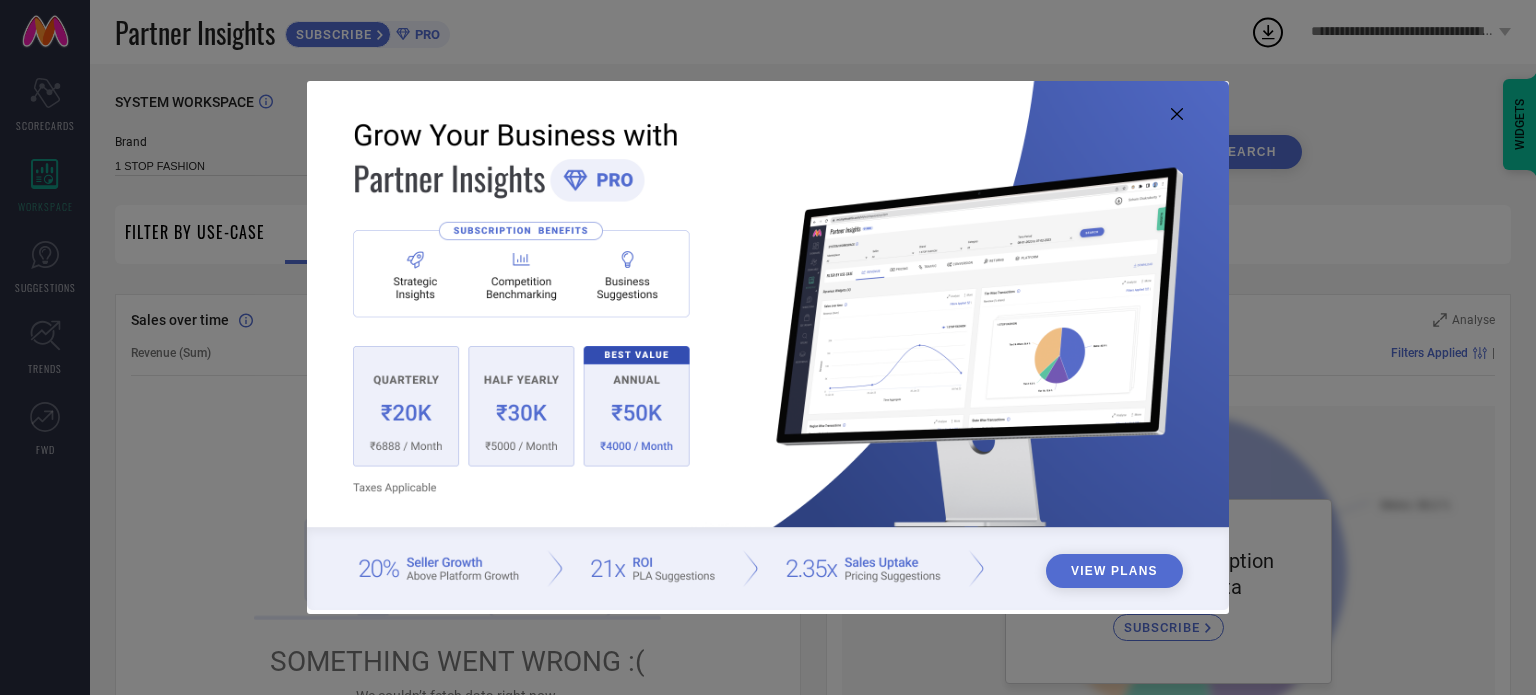 click 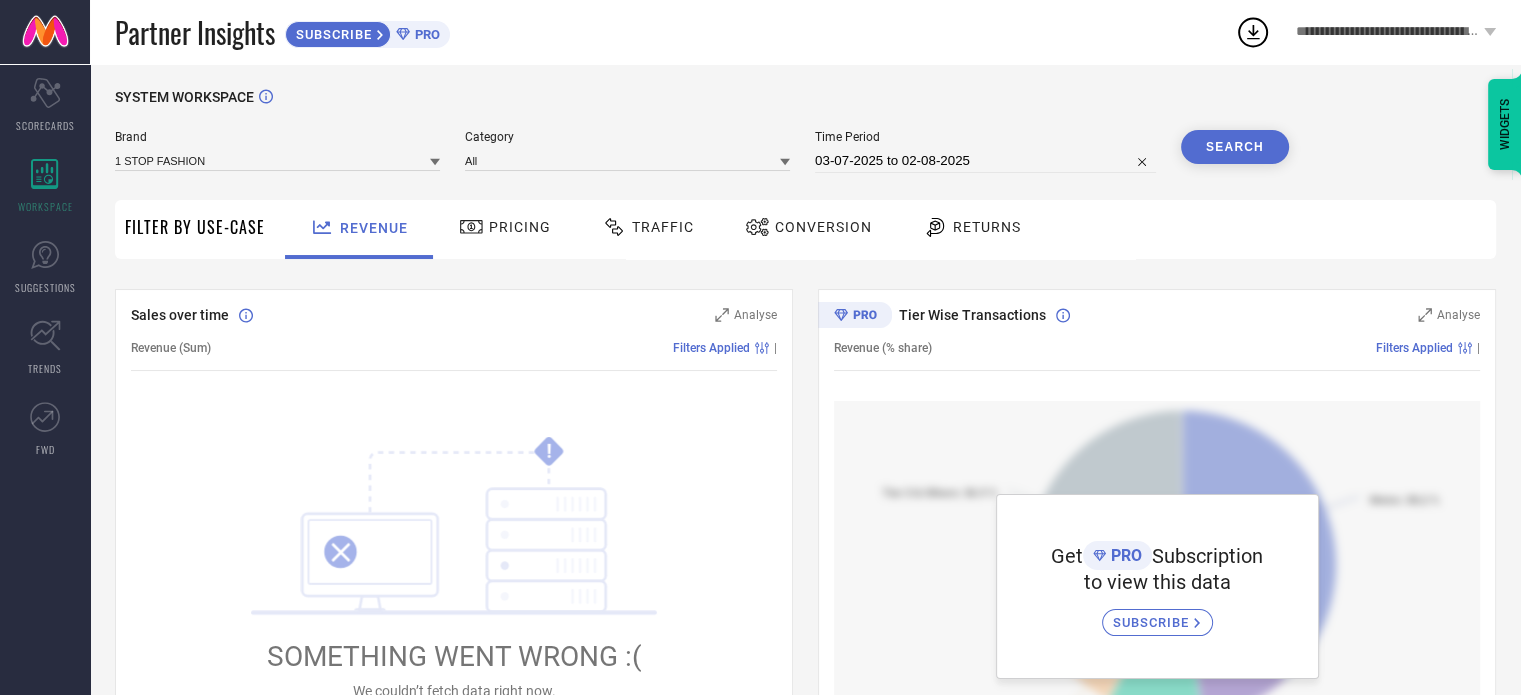 scroll, scrollTop: 4, scrollLeft: 0, axis: vertical 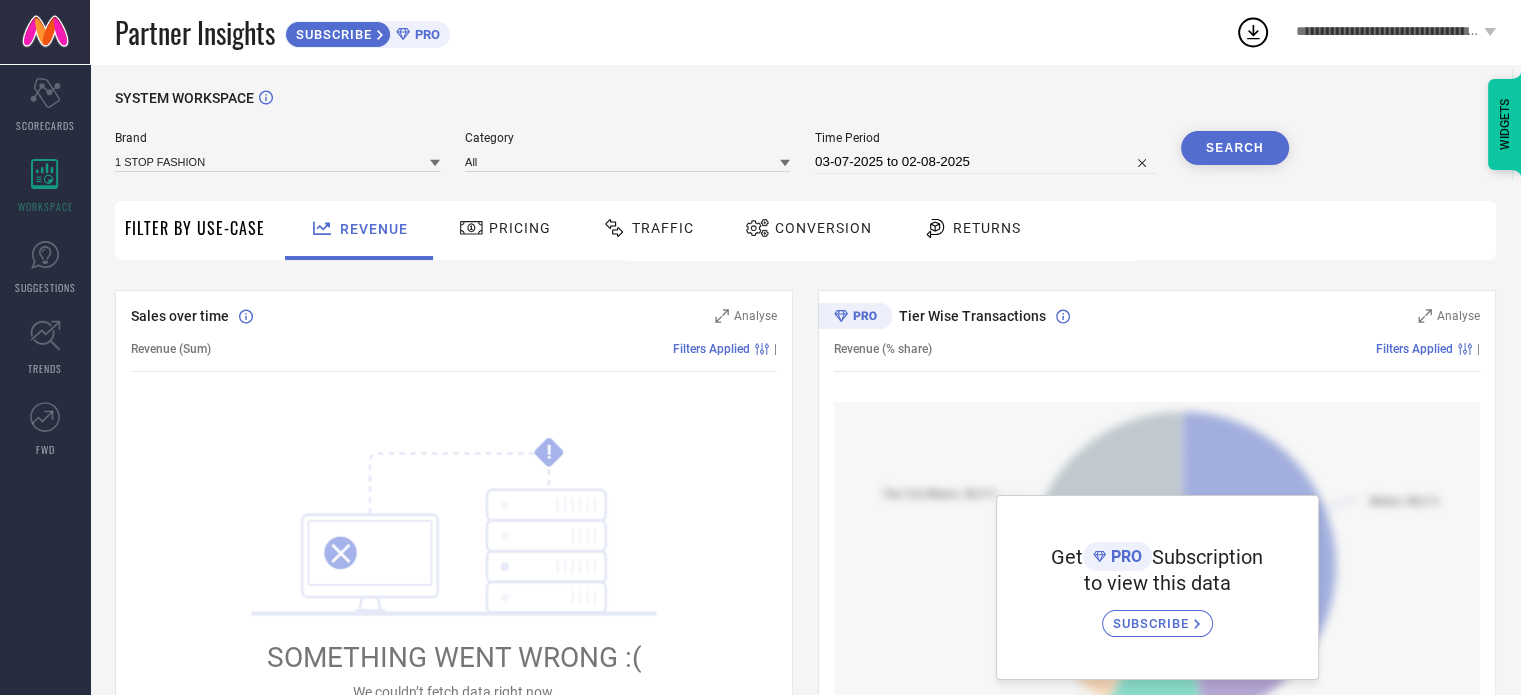 click on "Pricing" at bounding box center (520, 228) 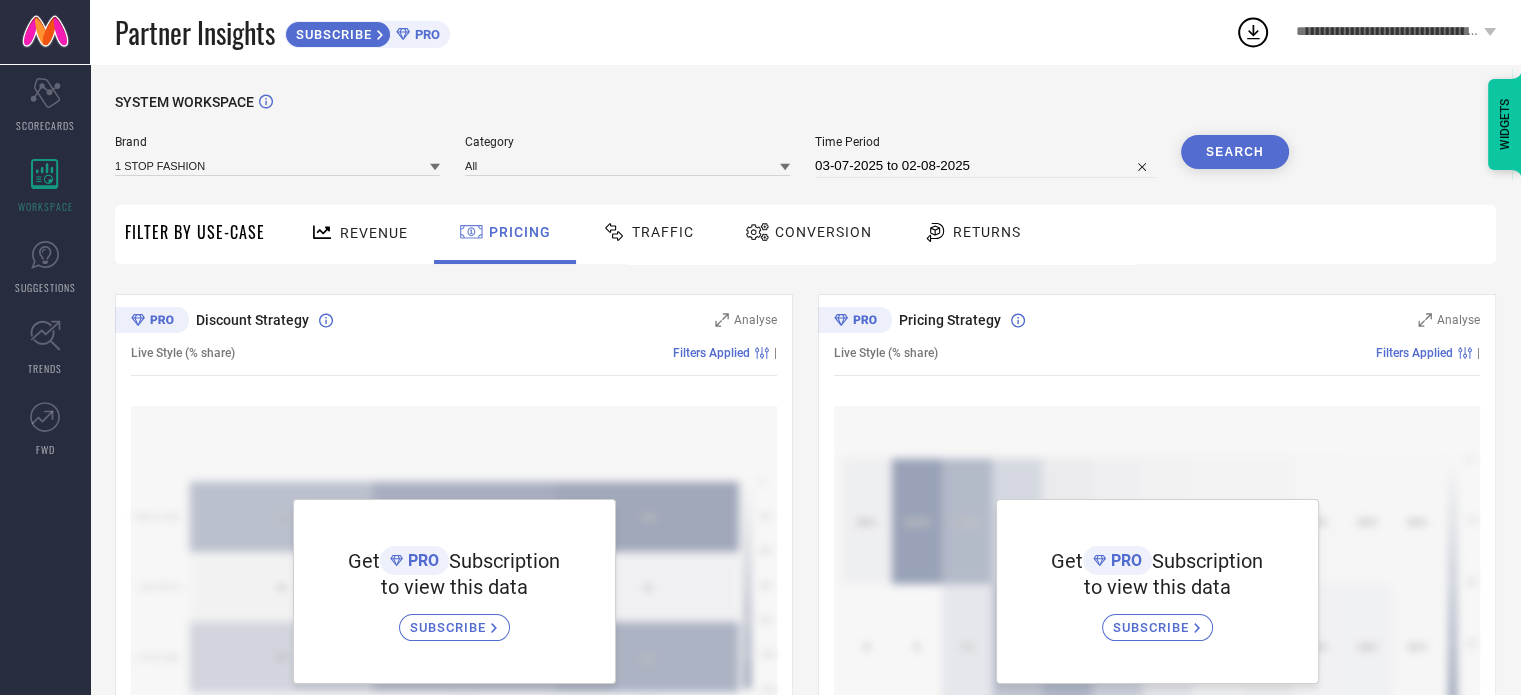 click on "Returns" at bounding box center (972, 232) 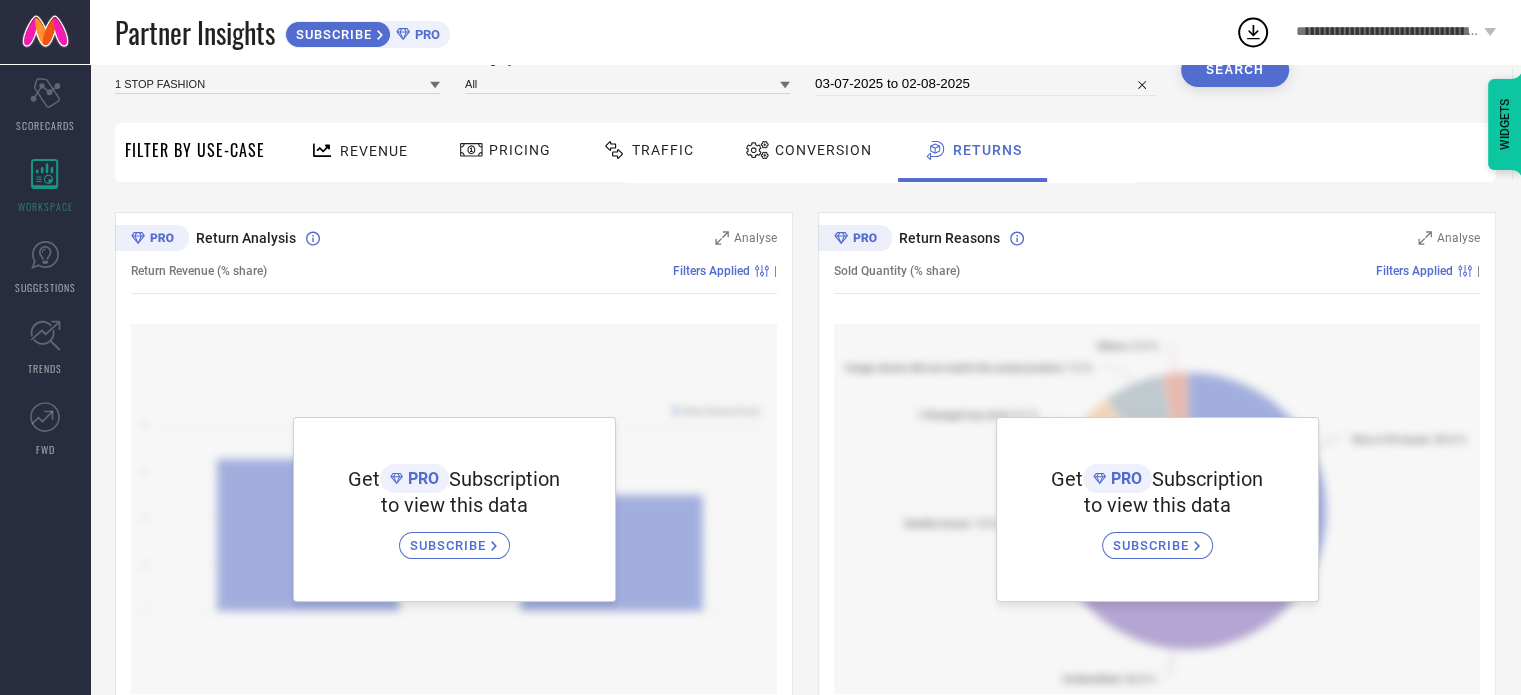 scroll, scrollTop: 0, scrollLeft: 0, axis: both 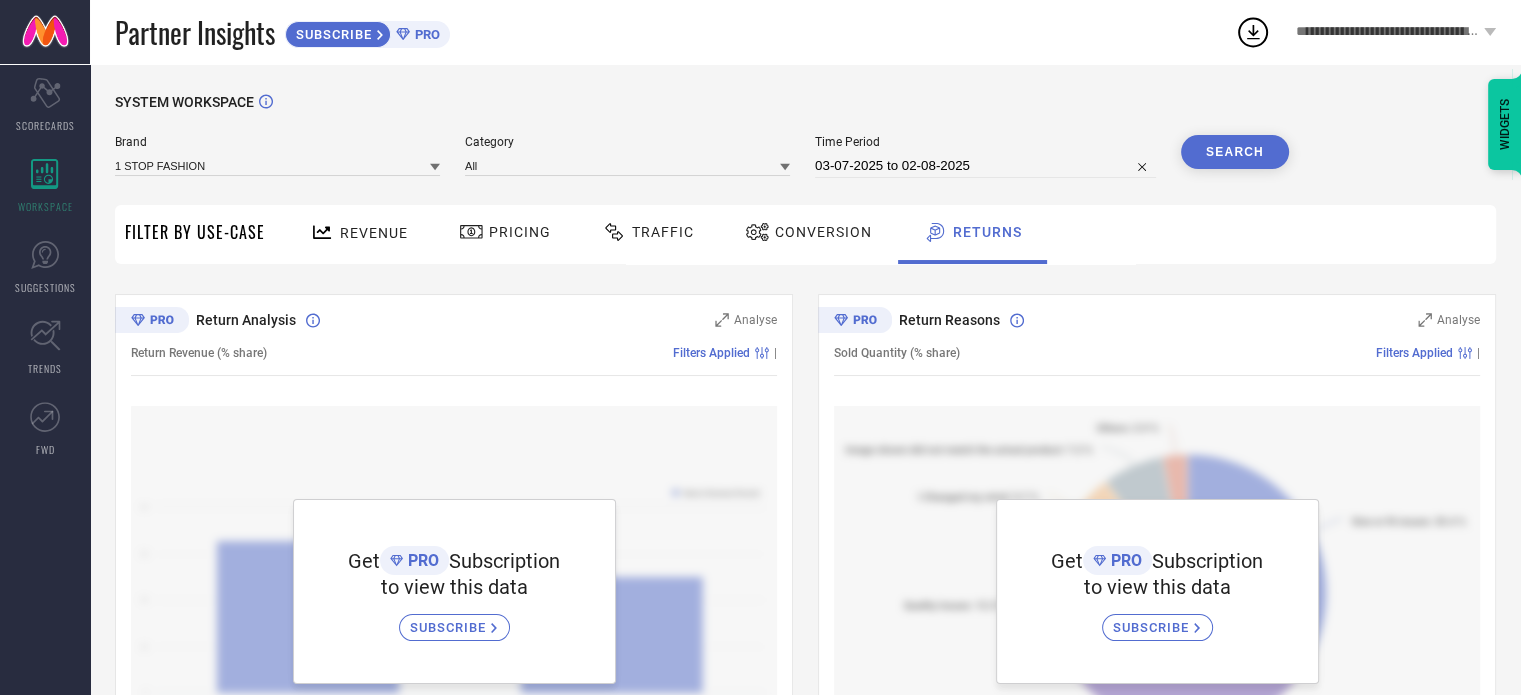 click on "Conversion" at bounding box center (823, 232) 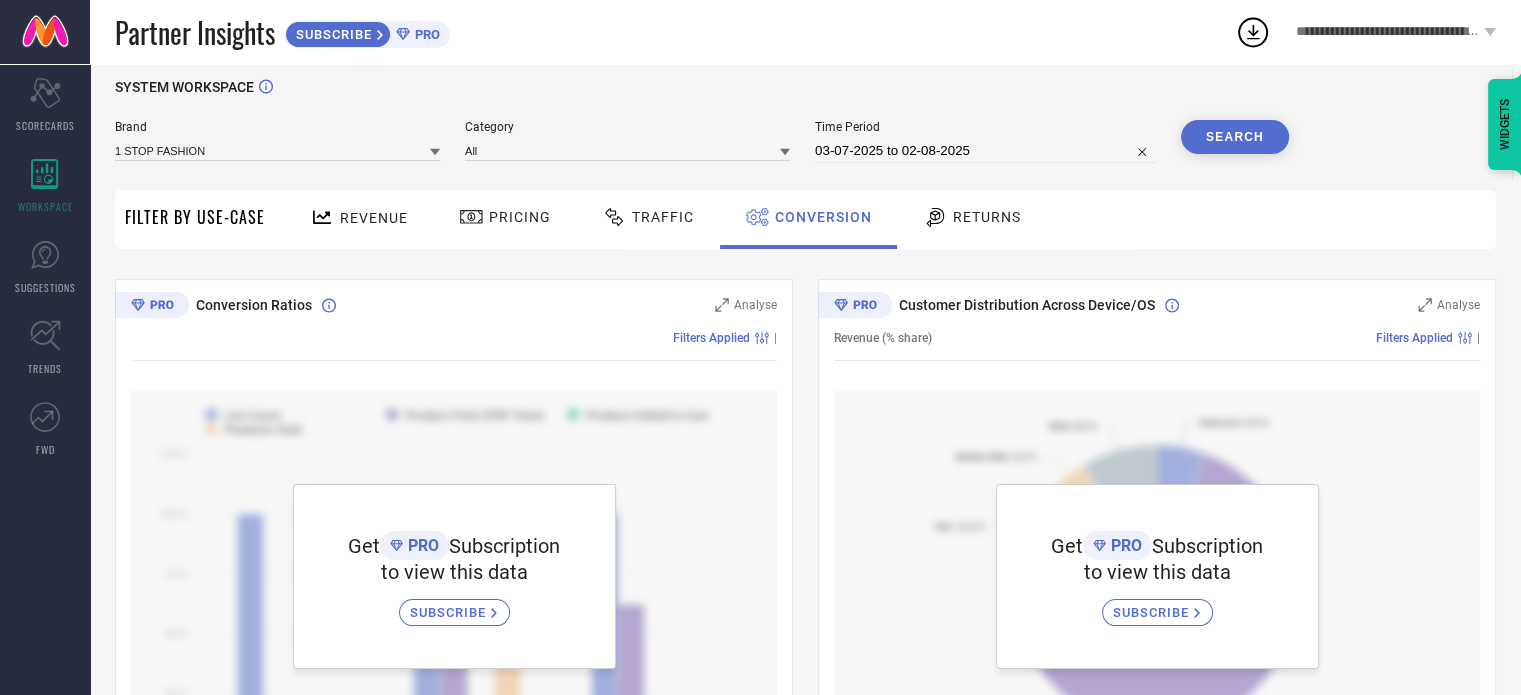 scroll, scrollTop: 16, scrollLeft: 0, axis: vertical 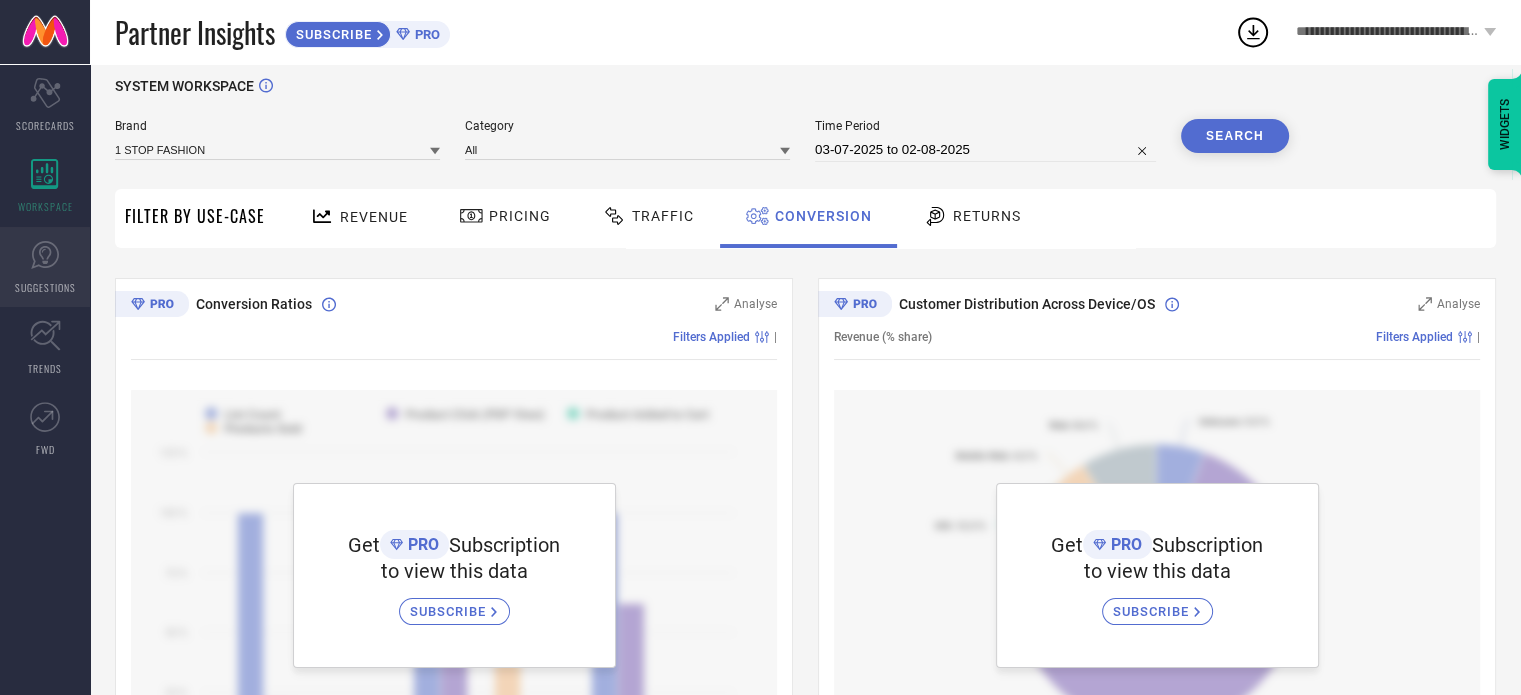 click 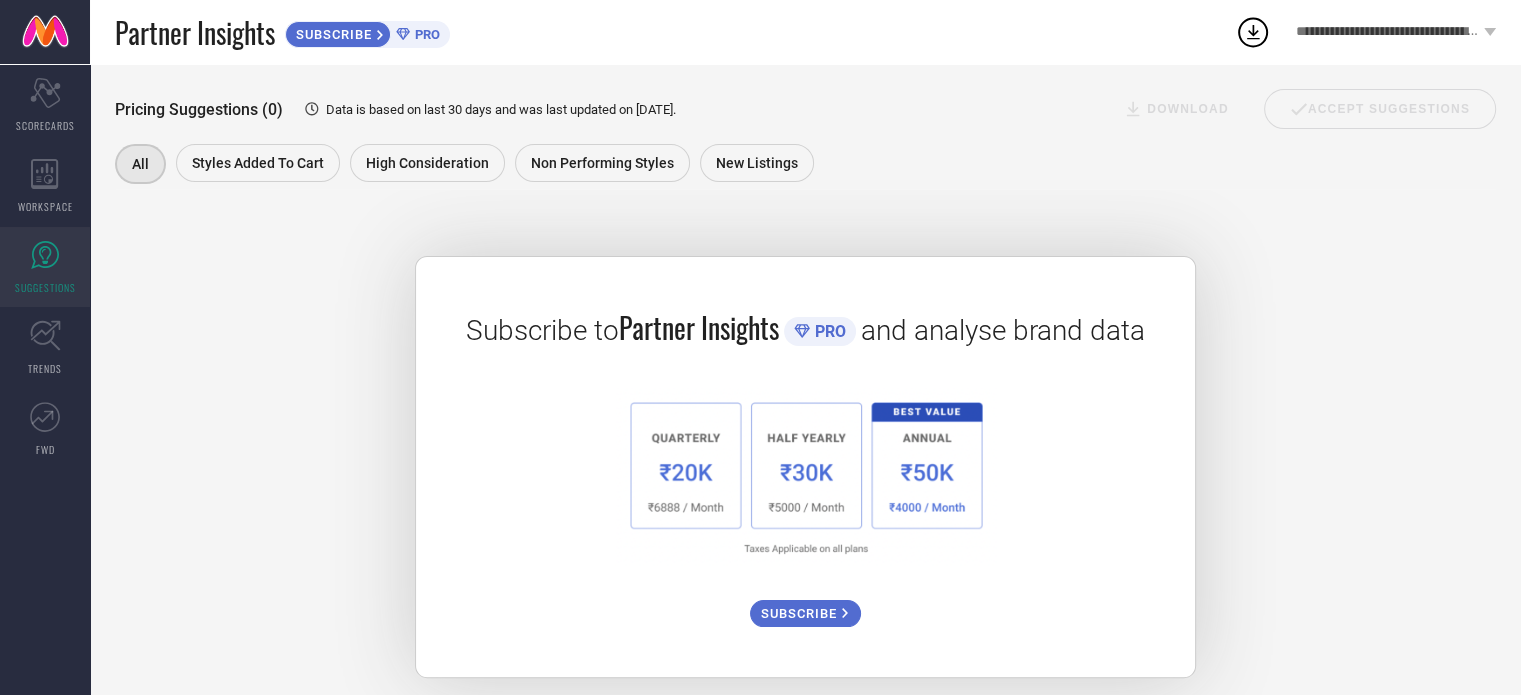 scroll, scrollTop: 0, scrollLeft: 0, axis: both 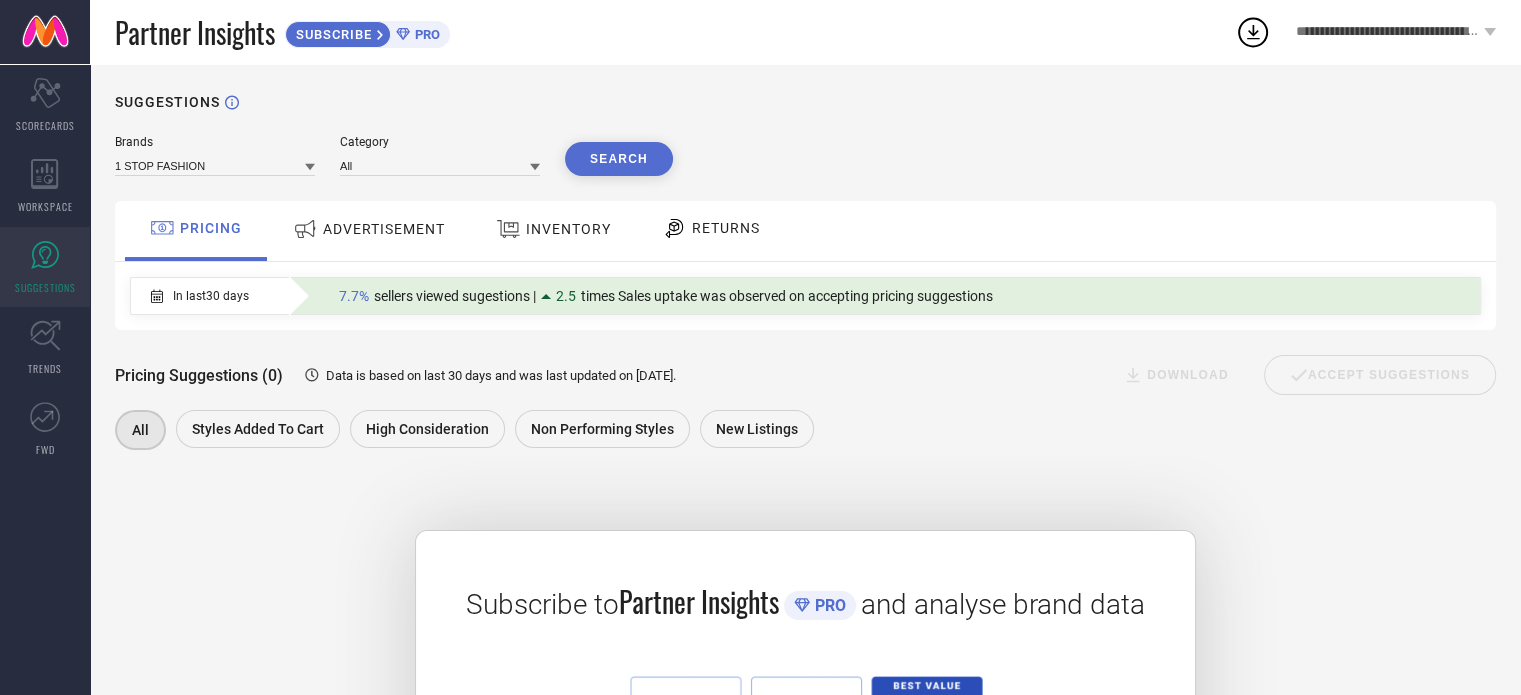 click on "ADVERTISEMENT" at bounding box center [369, 229] 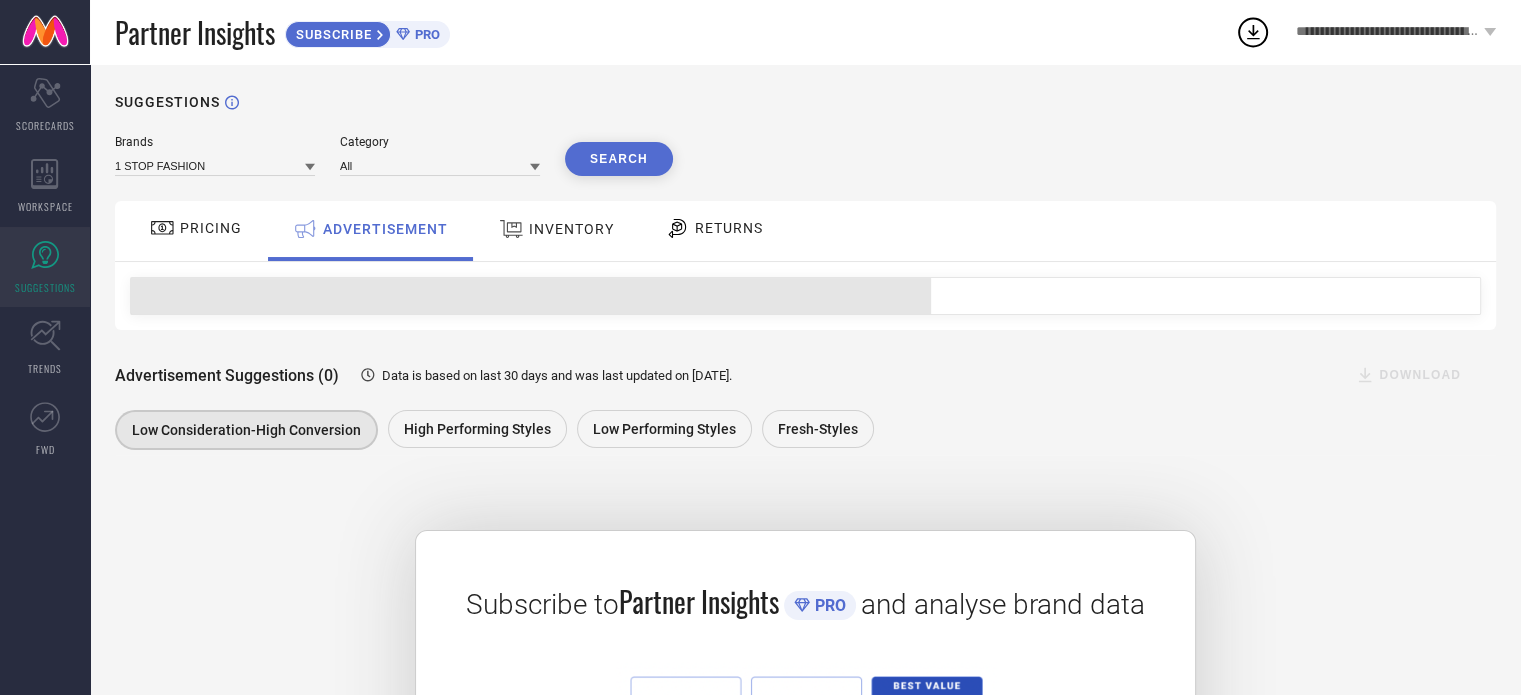 click on "INVENTORY" at bounding box center (571, 229) 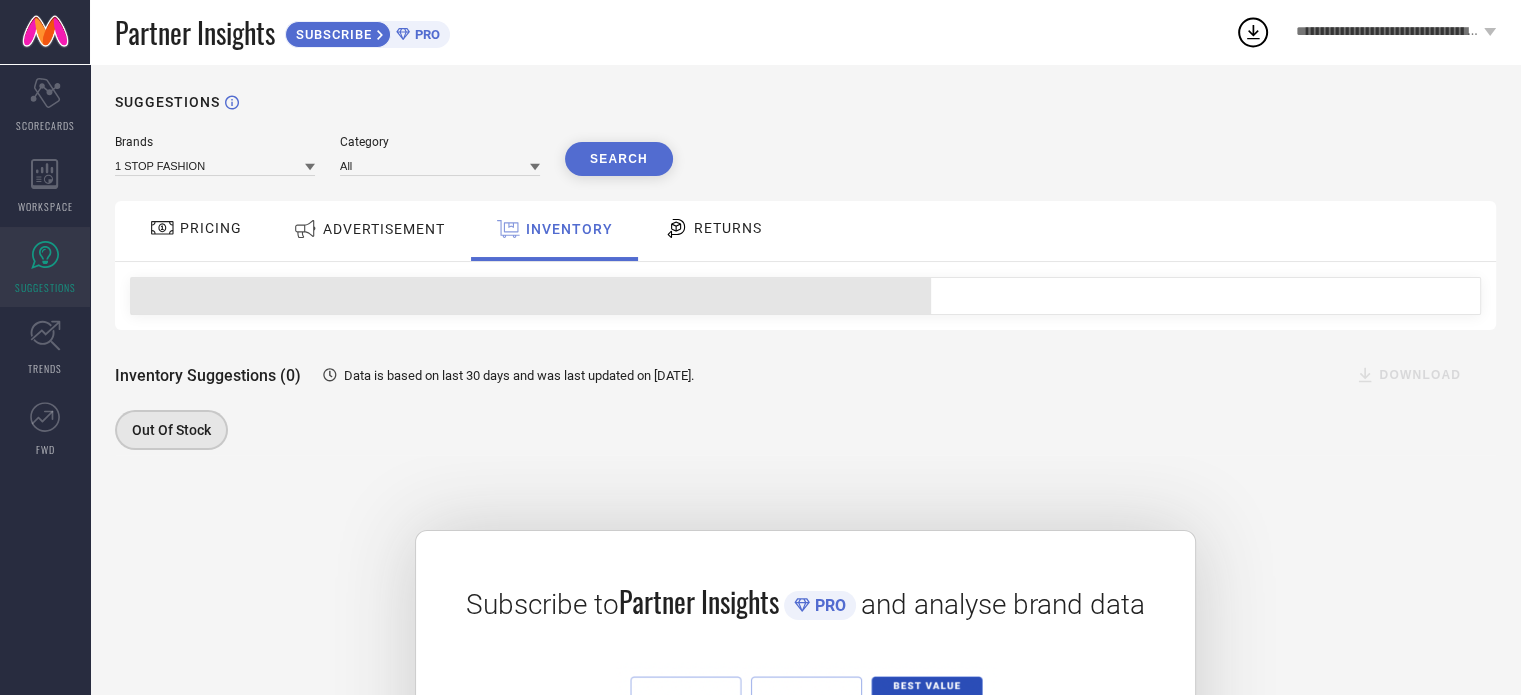 click on "RETURNS" at bounding box center (728, 228) 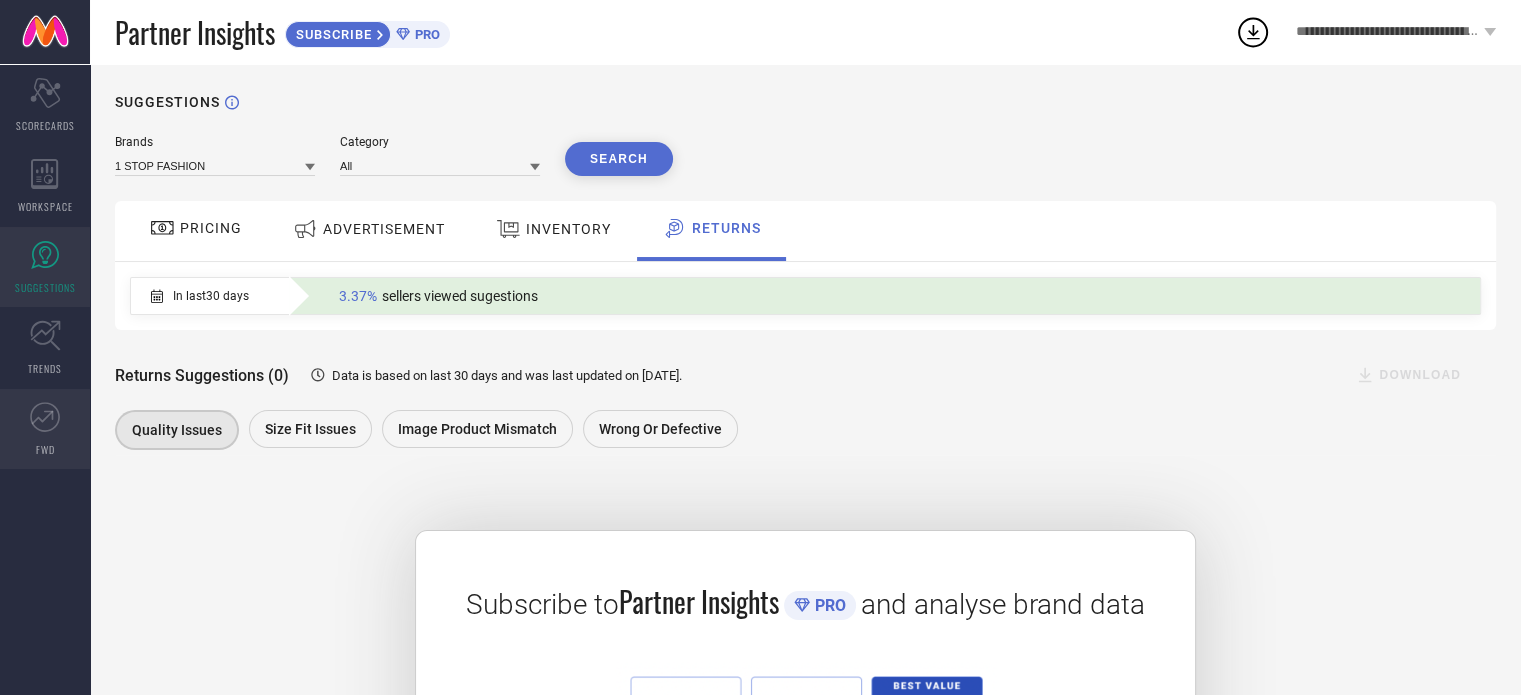 click on "FWD" at bounding box center [45, 429] 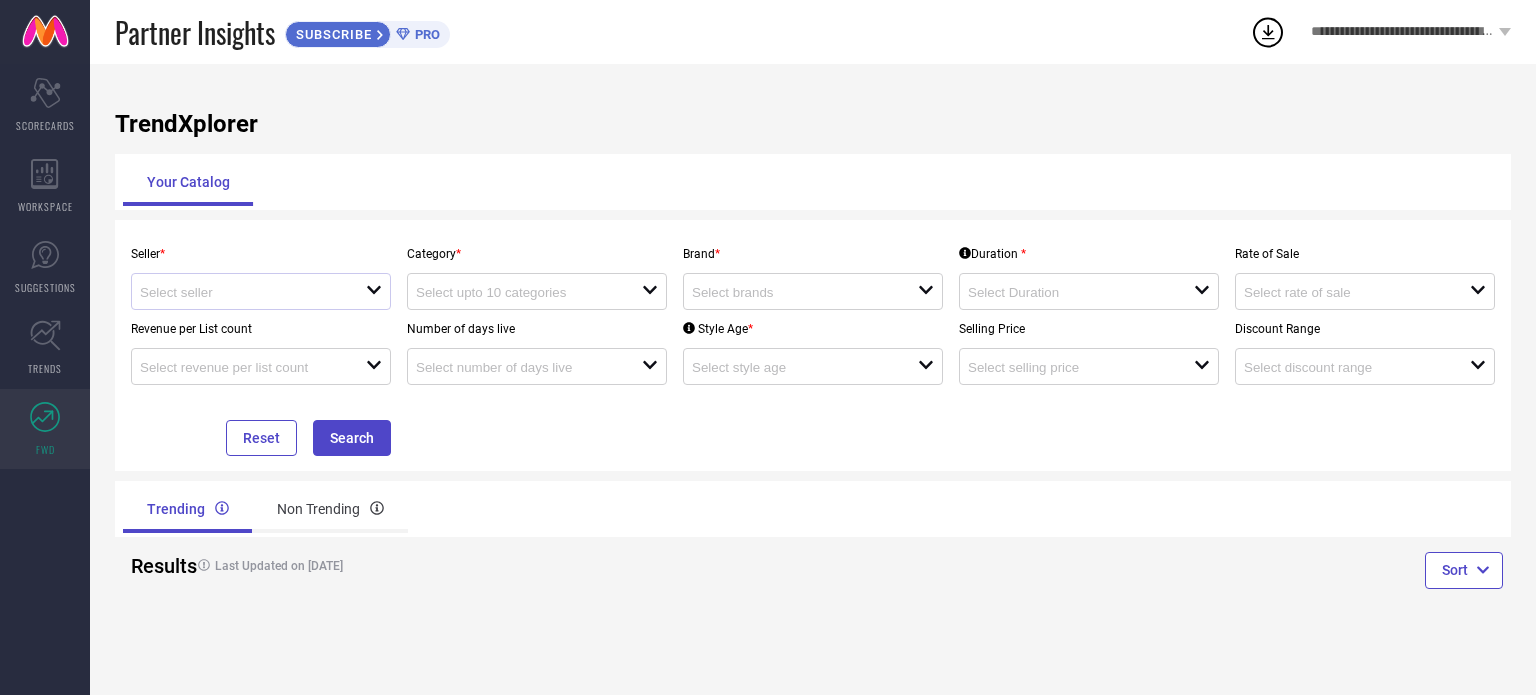 click on "open" at bounding box center [261, 291] 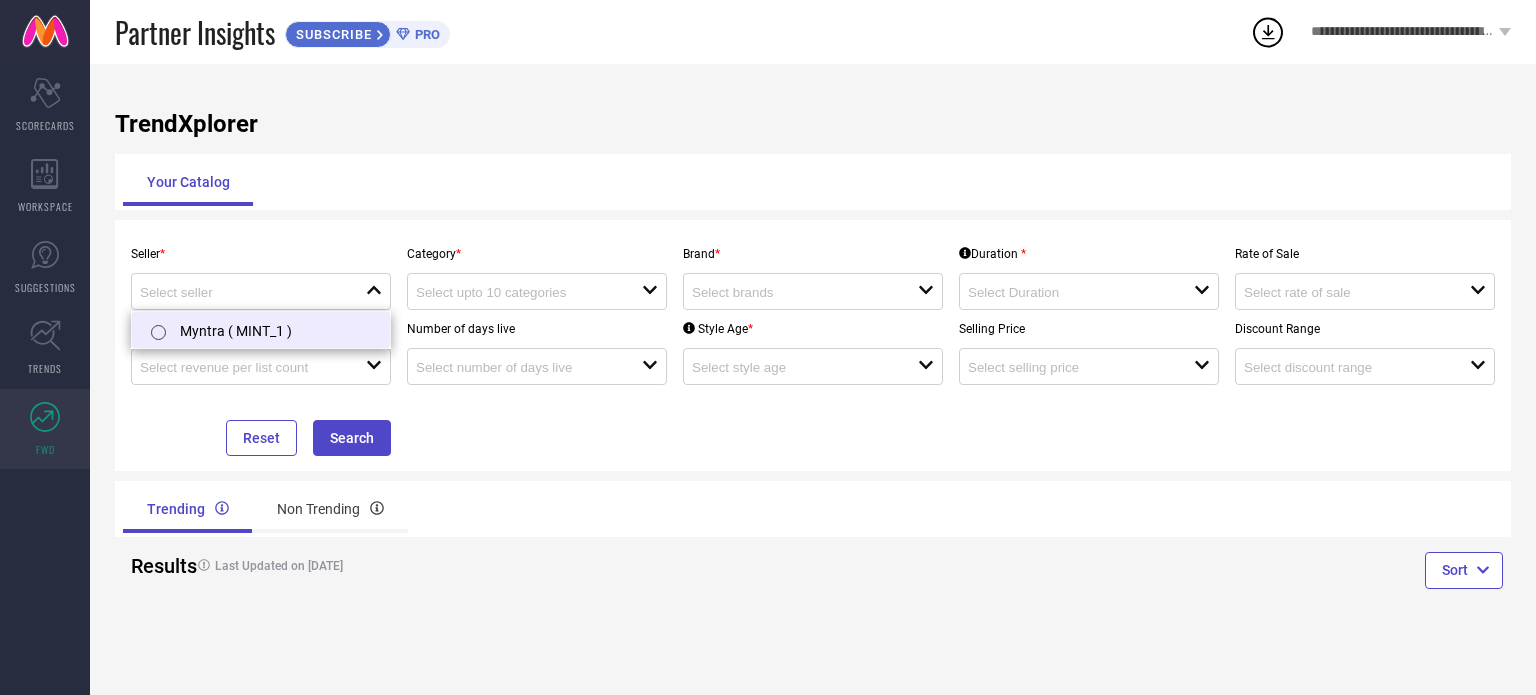 click on "Myntra ( MINT_1 )" at bounding box center (261, 330) 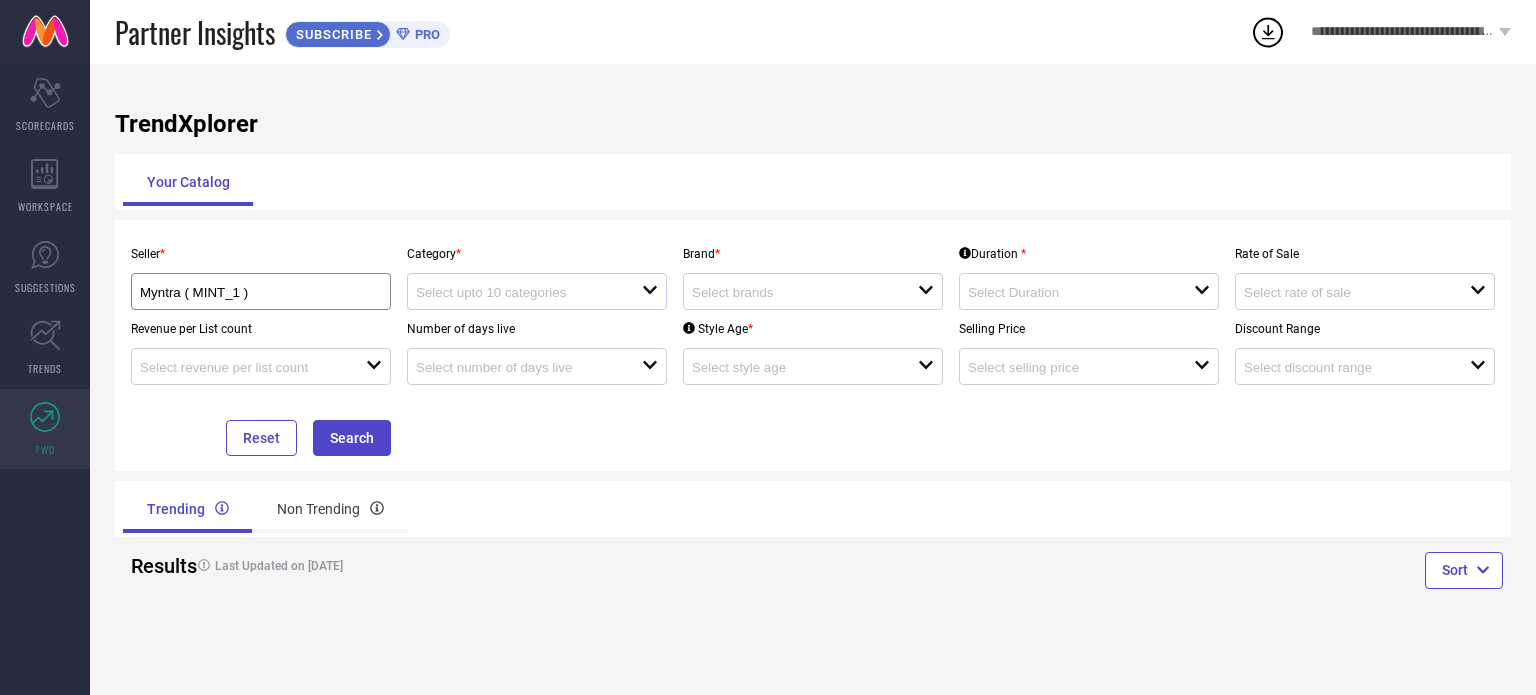 click at bounding box center (529, 291) 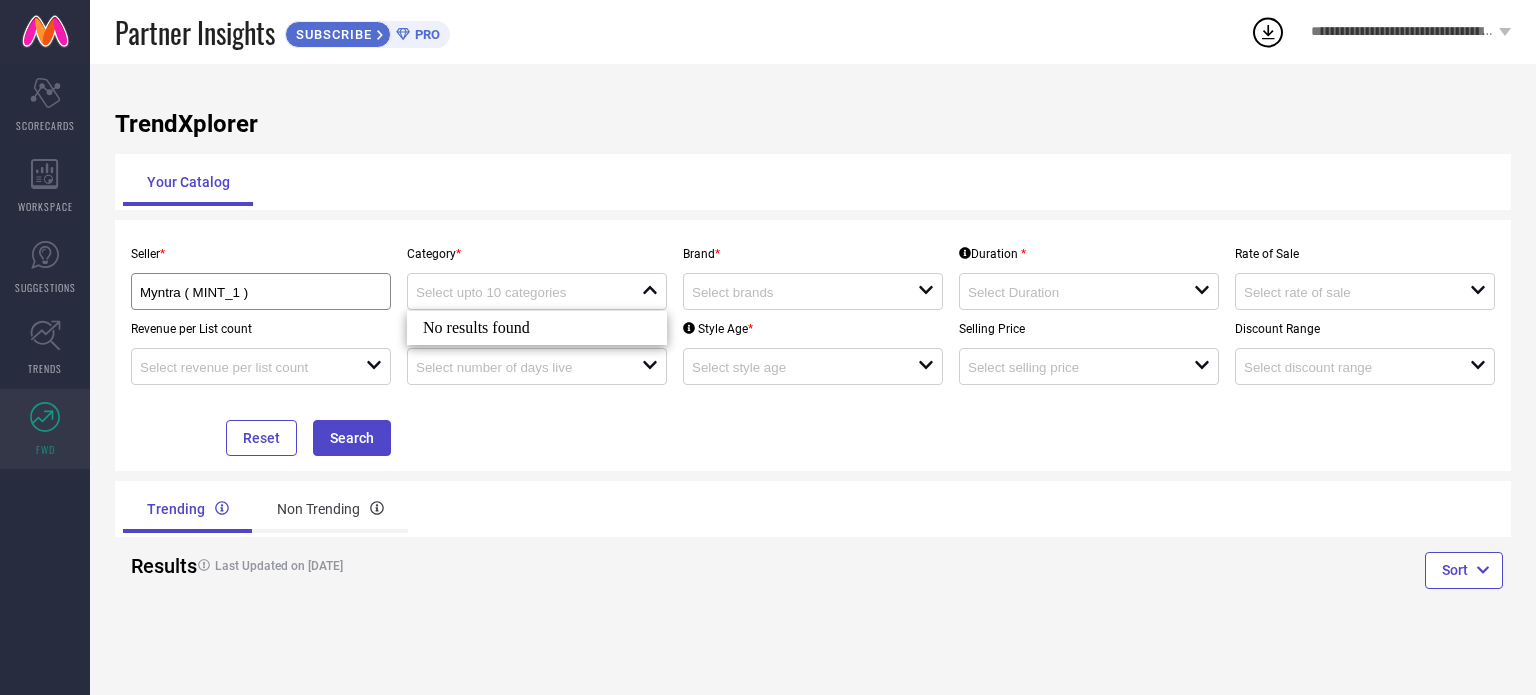 click on "No results found" at bounding box center [537, 328] 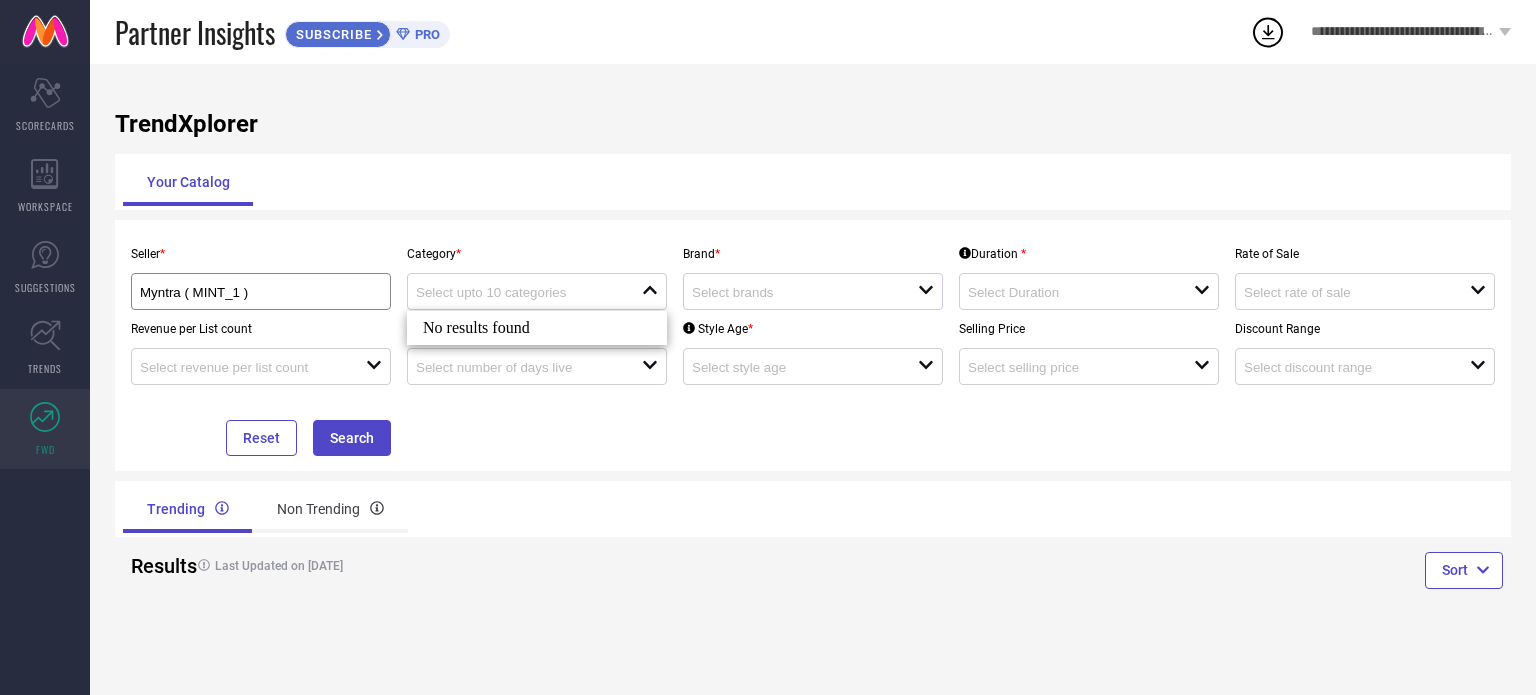 click on "open" at bounding box center [813, 291] 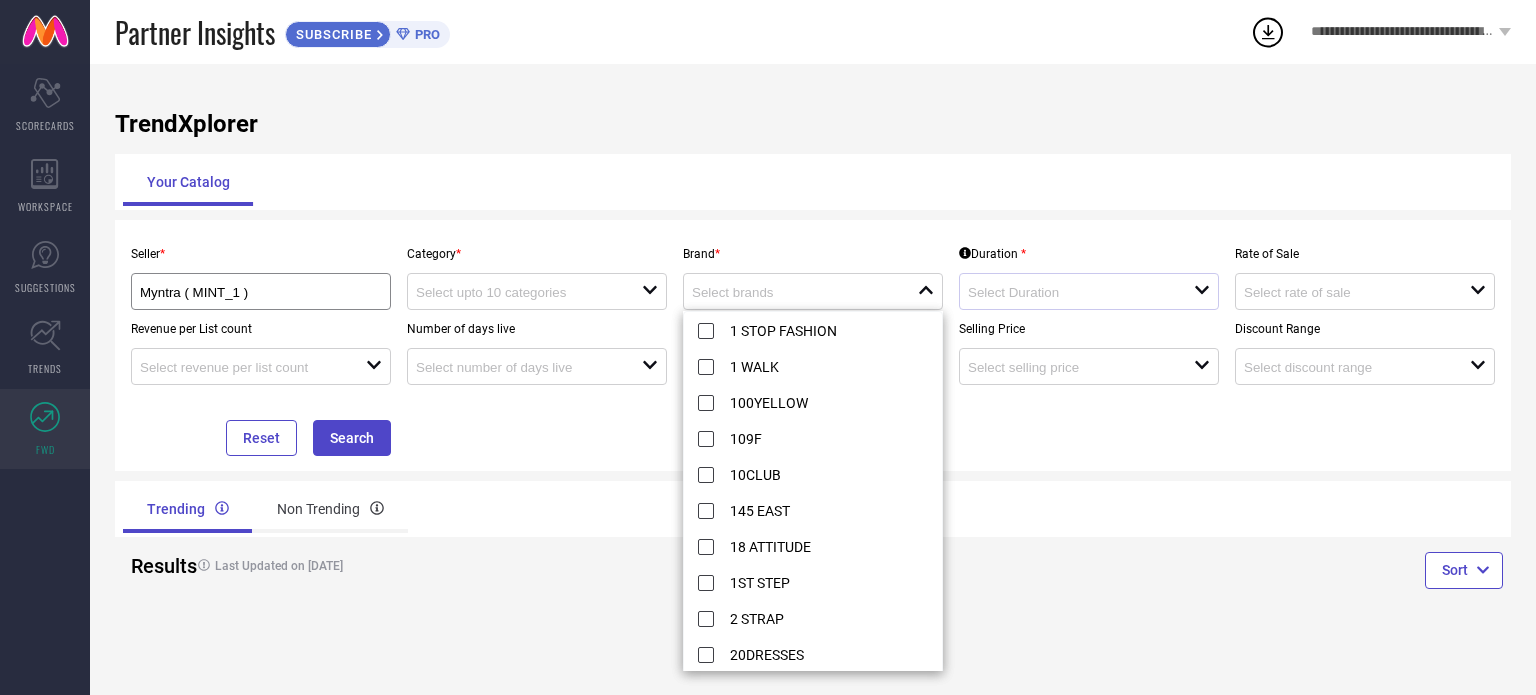 click on "open" at bounding box center (1089, 291) 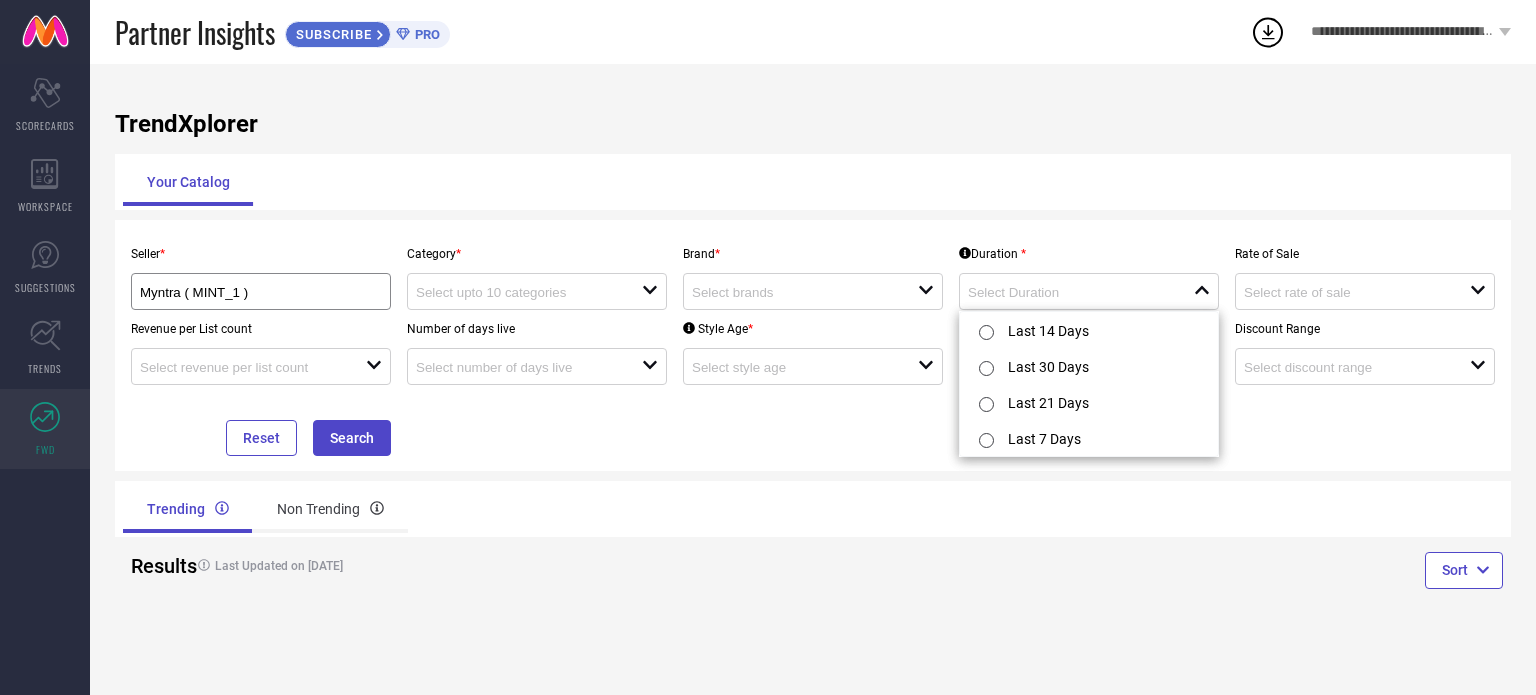 click on "Trending Non Trending" at bounding box center (464, 509) 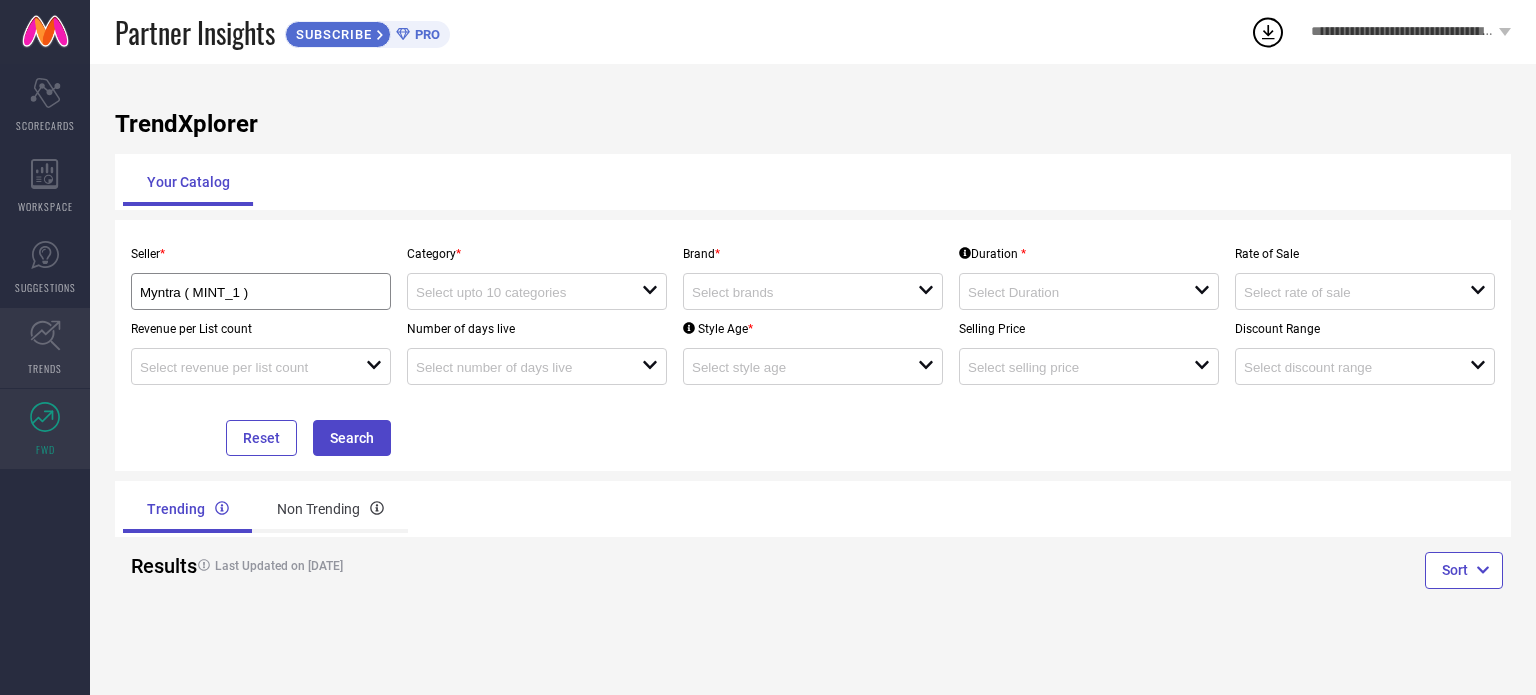 click on "TRENDS" at bounding box center [45, 348] 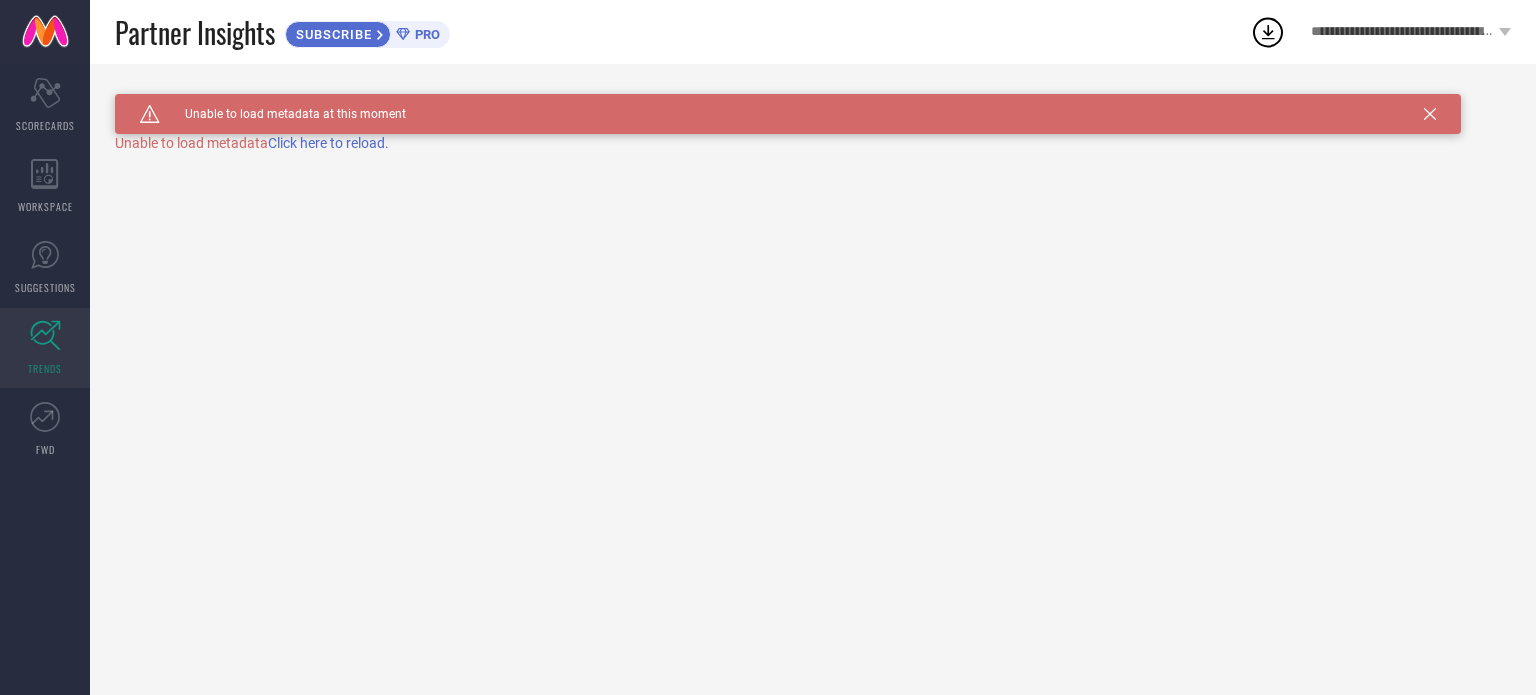 click on "Click here to reload." at bounding box center [328, 143] 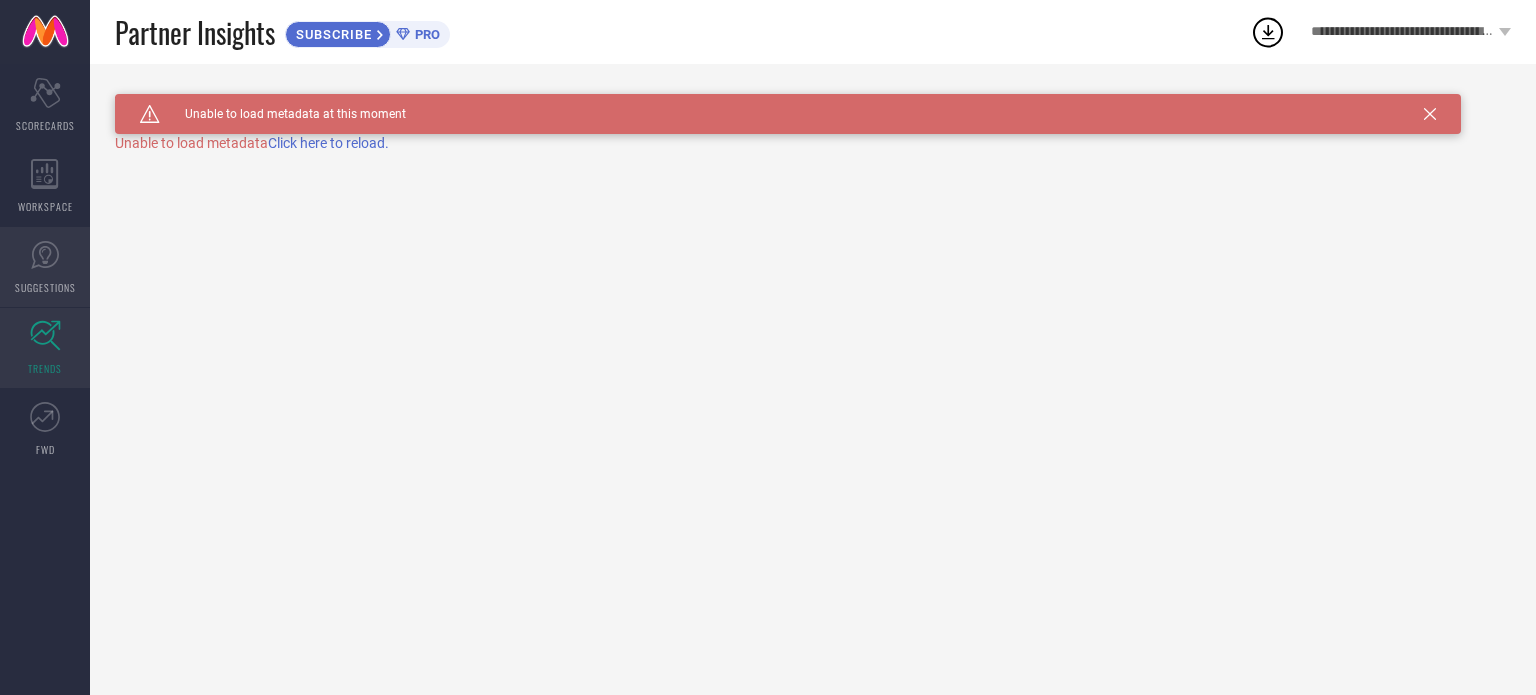 click on "SUGGESTIONS" at bounding box center [45, 267] 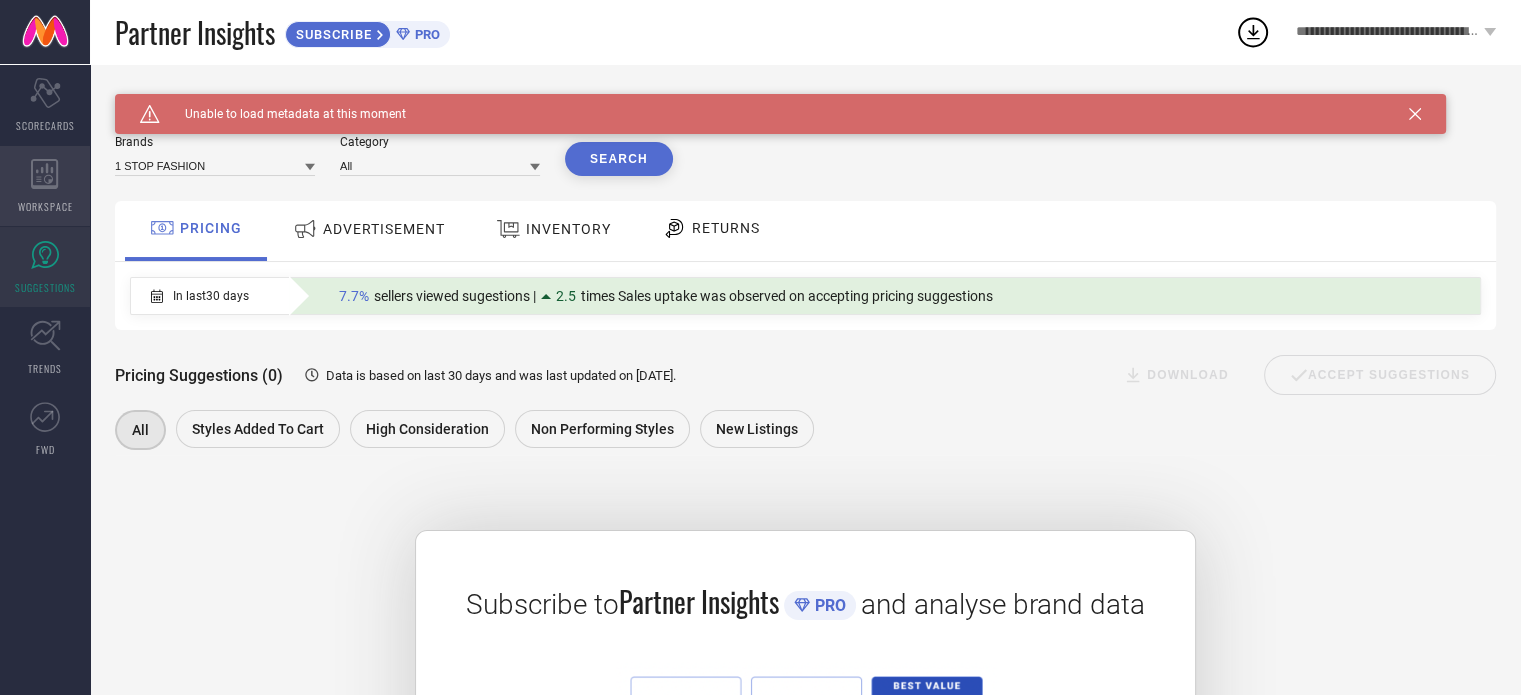 click on "WORKSPACE" at bounding box center [45, 206] 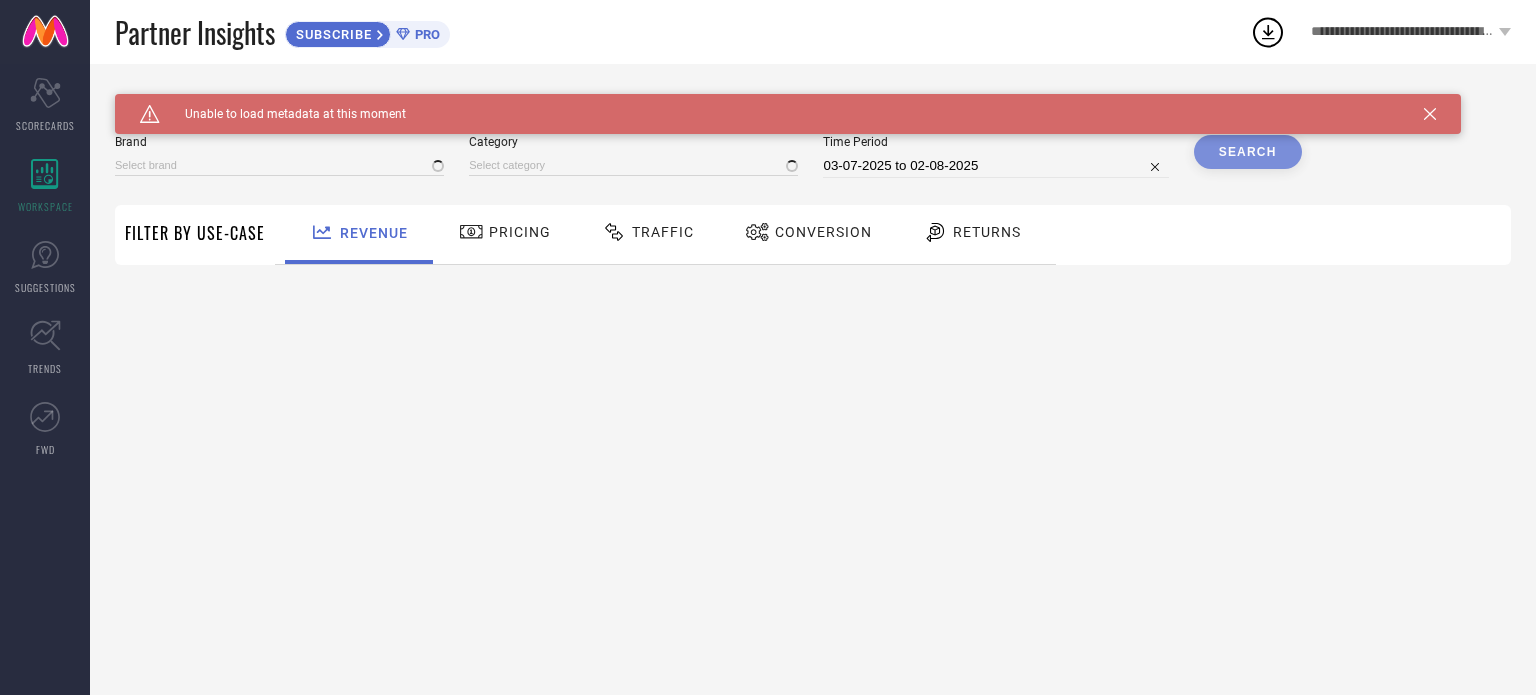 type on "1 STOP FASHION" 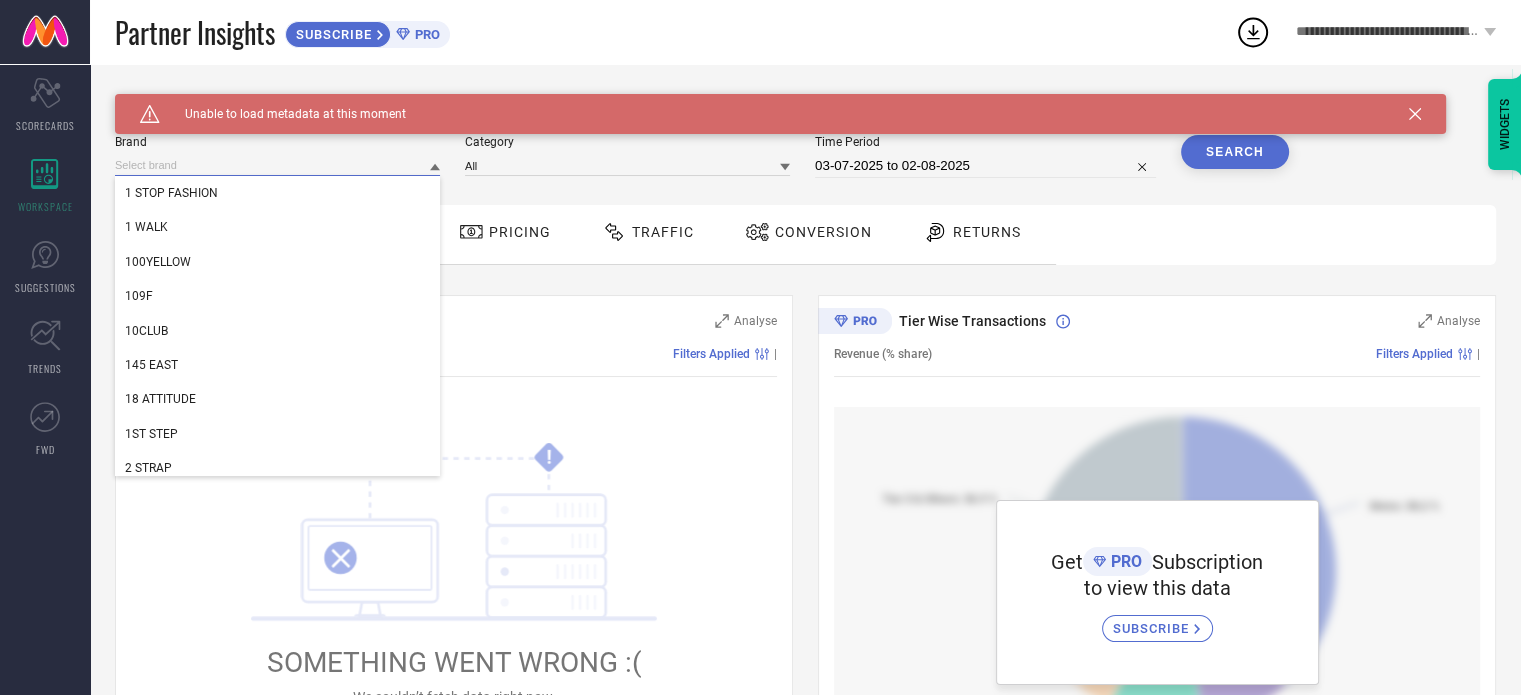 click at bounding box center (277, 165) 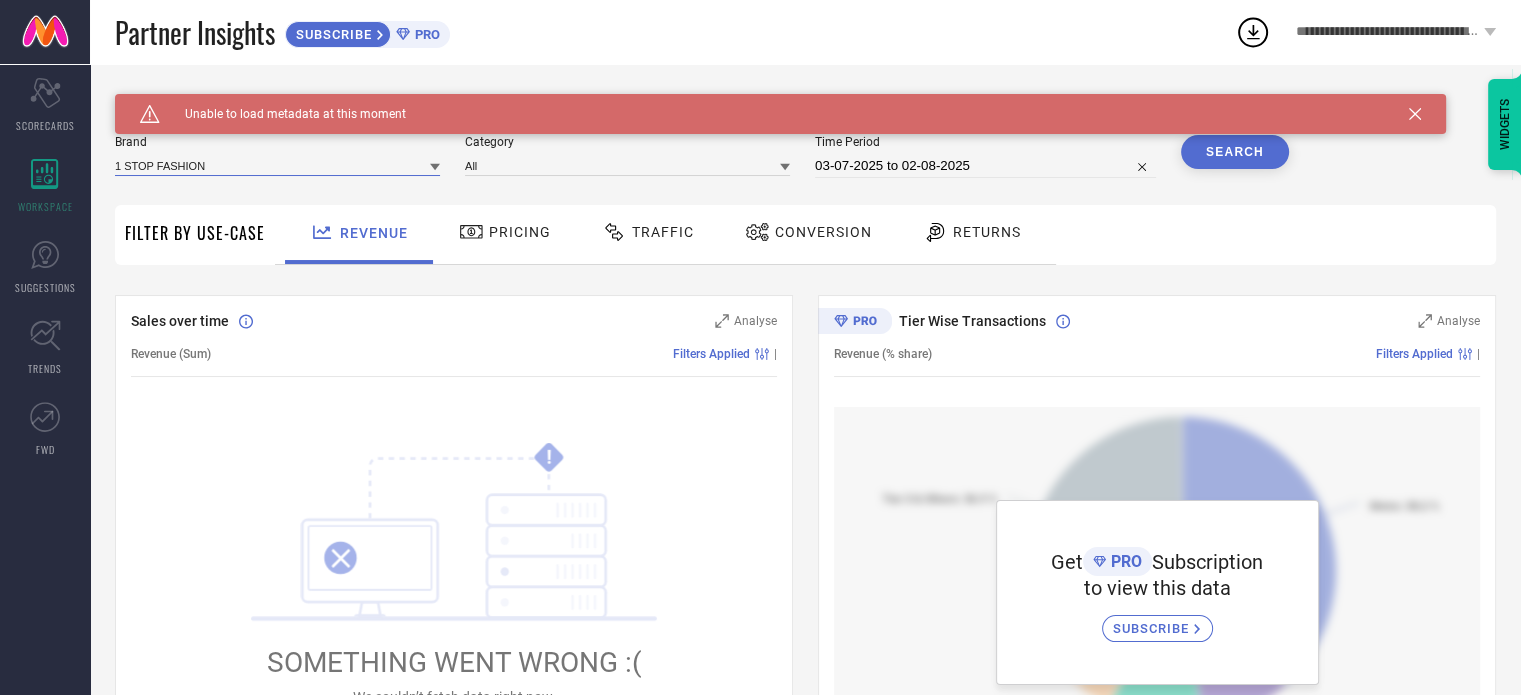 click at bounding box center (277, 165) 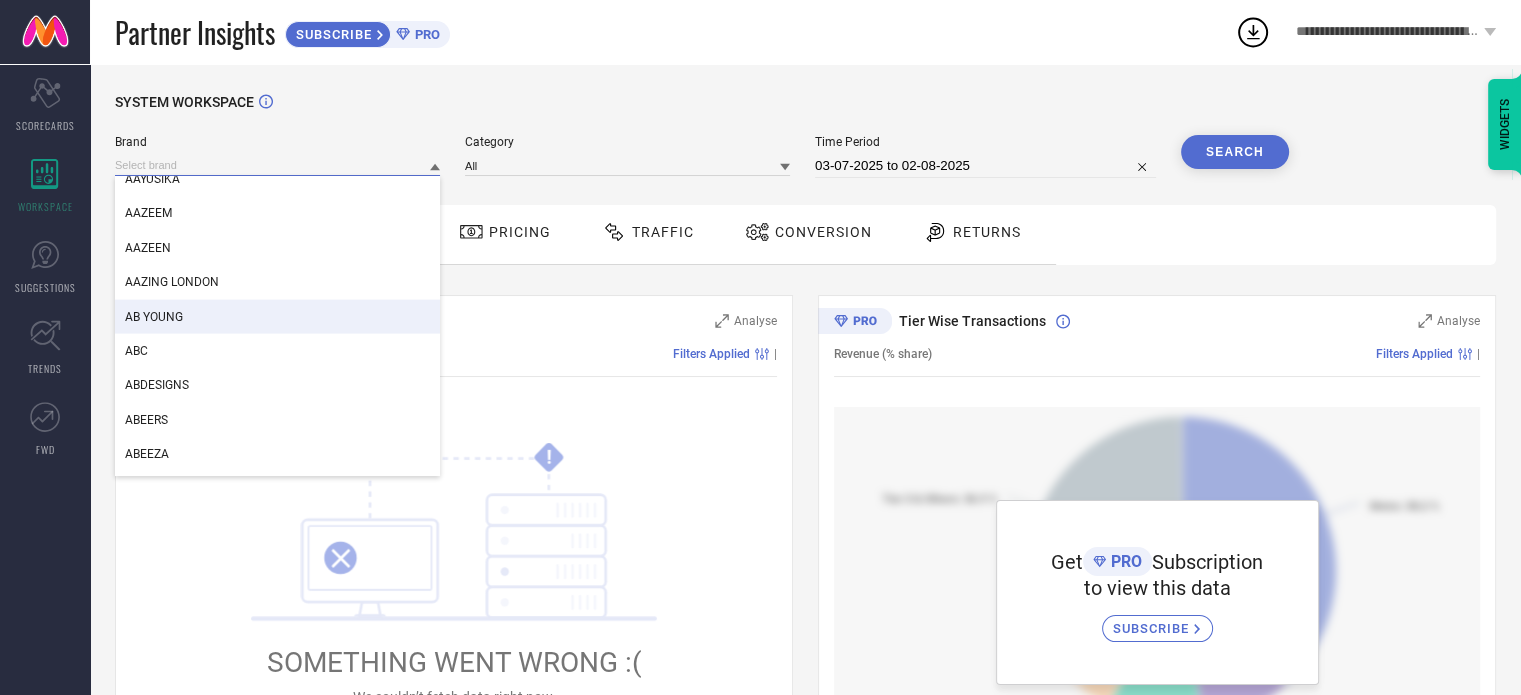 scroll, scrollTop: 4316, scrollLeft: 0, axis: vertical 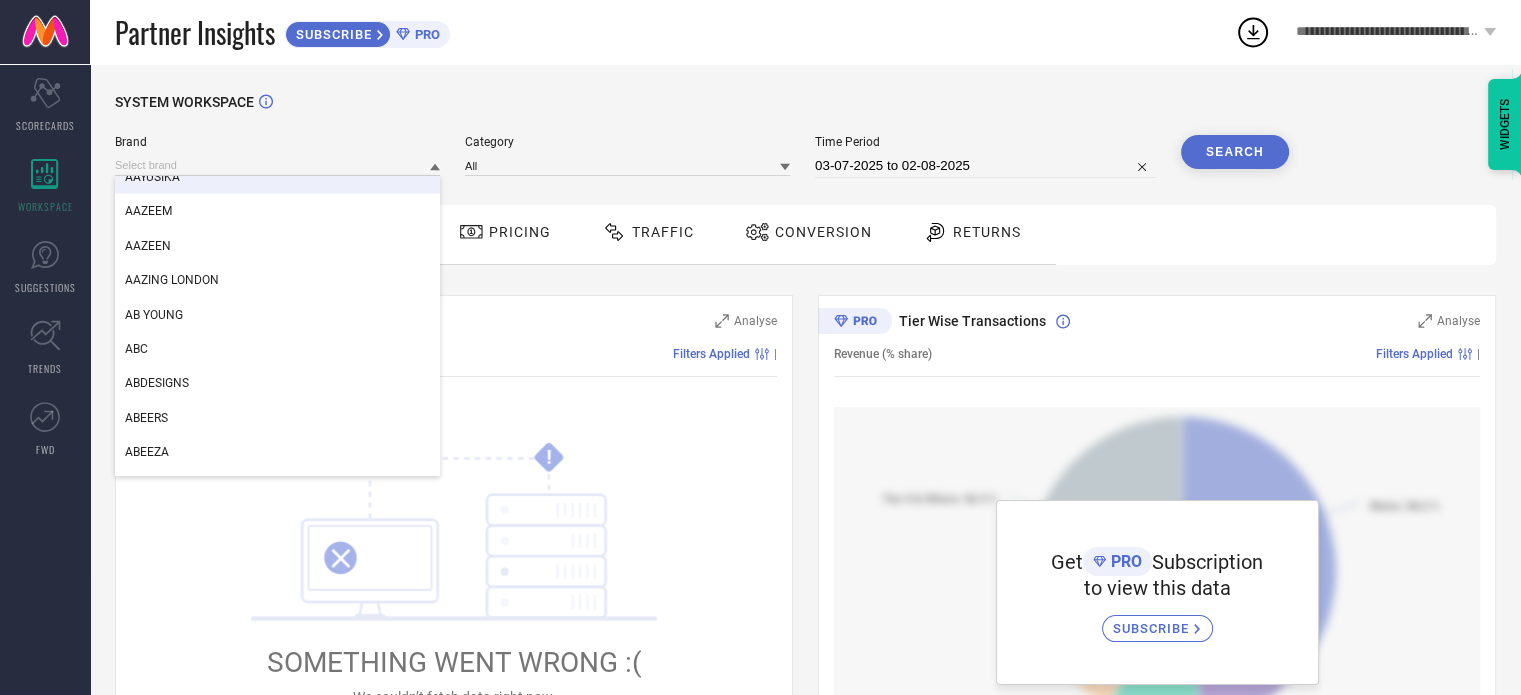 click on "SYSTEM WORKSPACE Brand [BRAND] Brand [BRAND] Brand [BRAND] Brand [BRAND] Brand [BRAND] Category All Time Period [DATE] to [DATE] Search Filter By Use-Case Revenue Pricing Traffic Conversion Returns Sales over time Analyse Revenue (Sum) Filters Applied |  ! SOMETHING WENT WRONG :( We couldn’t fetch data right now. ↻  Reload Tier Wise Transactions Analyse Revenue (% share) Filters Applied |  Get  PRO  Subscription  to view this dataSUBSCRIBE Region Wise Transactions Analyse Revenue (% share) Filters Applied |  Get  PRO  Subscription  to view this dataSUBSCRIBE State Wise Transactions Analyse Revenue (% share) Filters Applied |  Get  PRO  Subscription  to view this dataSUBSCRIBE WIDGETS" at bounding box center [805, 707] 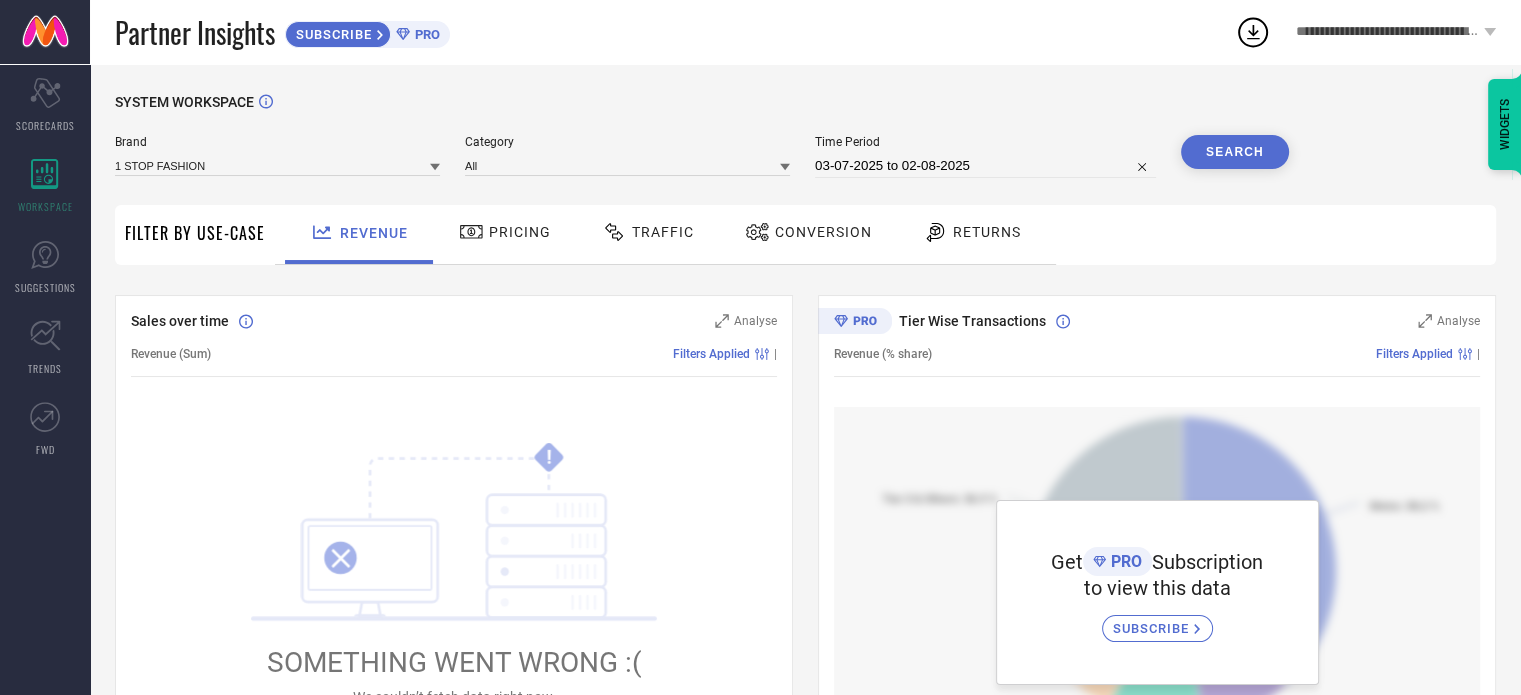 select on "6" 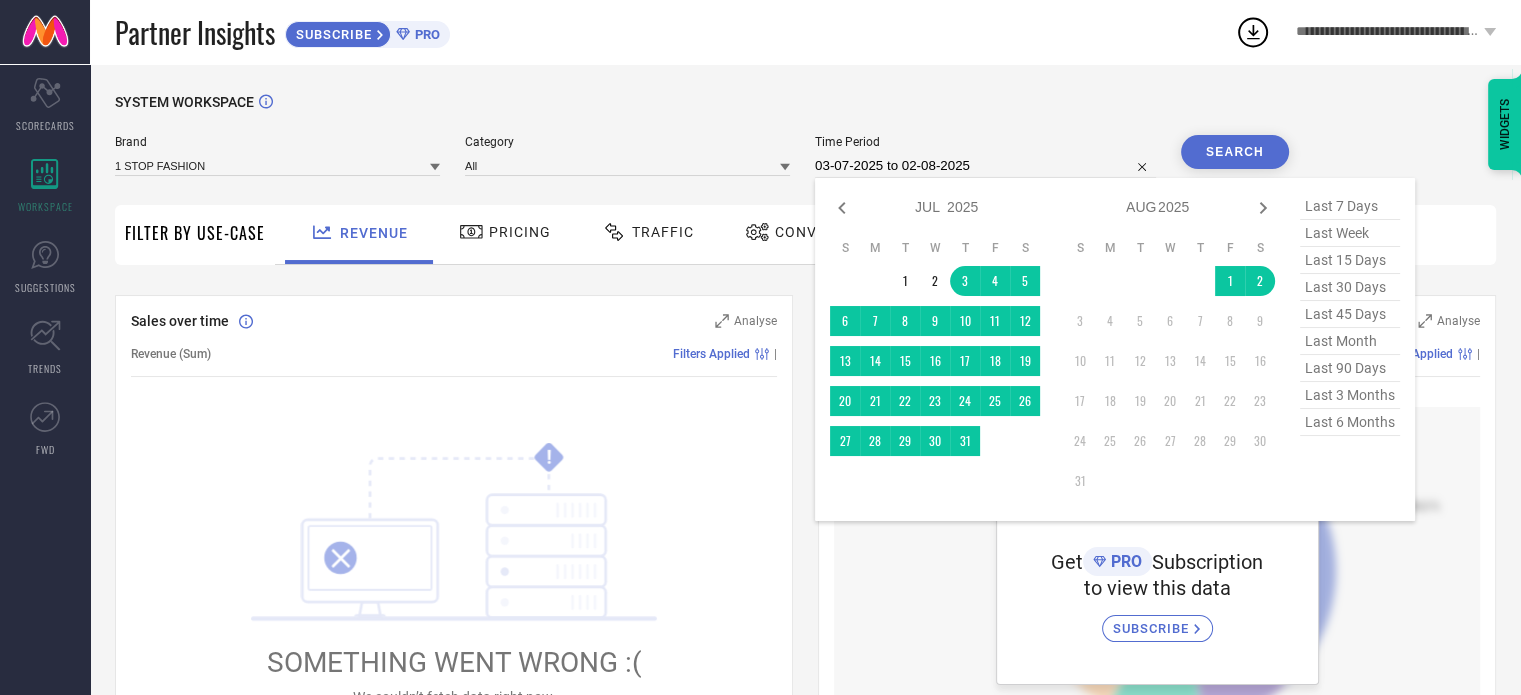 click on "03-07-2025 to 02-08-2025" at bounding box center (985, 166) 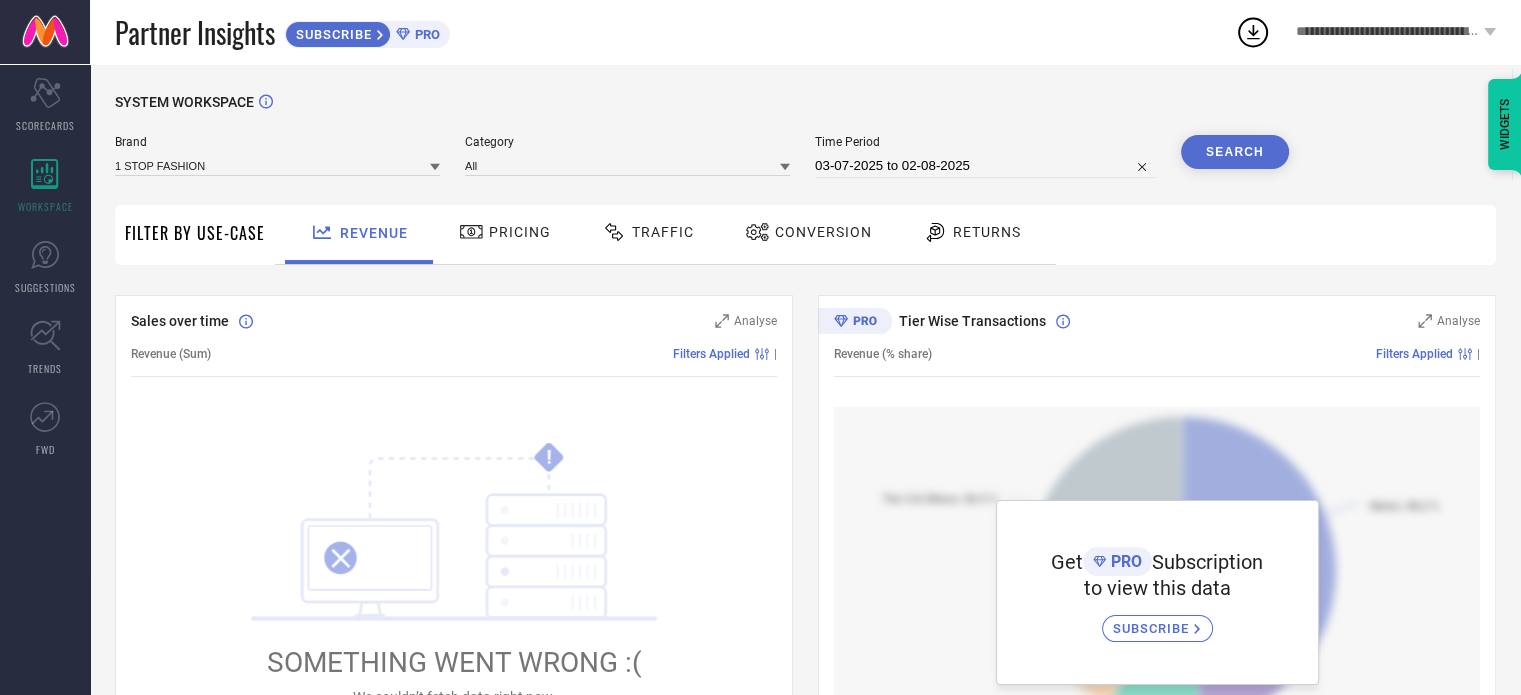 click on "Category" at bounding box center (627, 142) 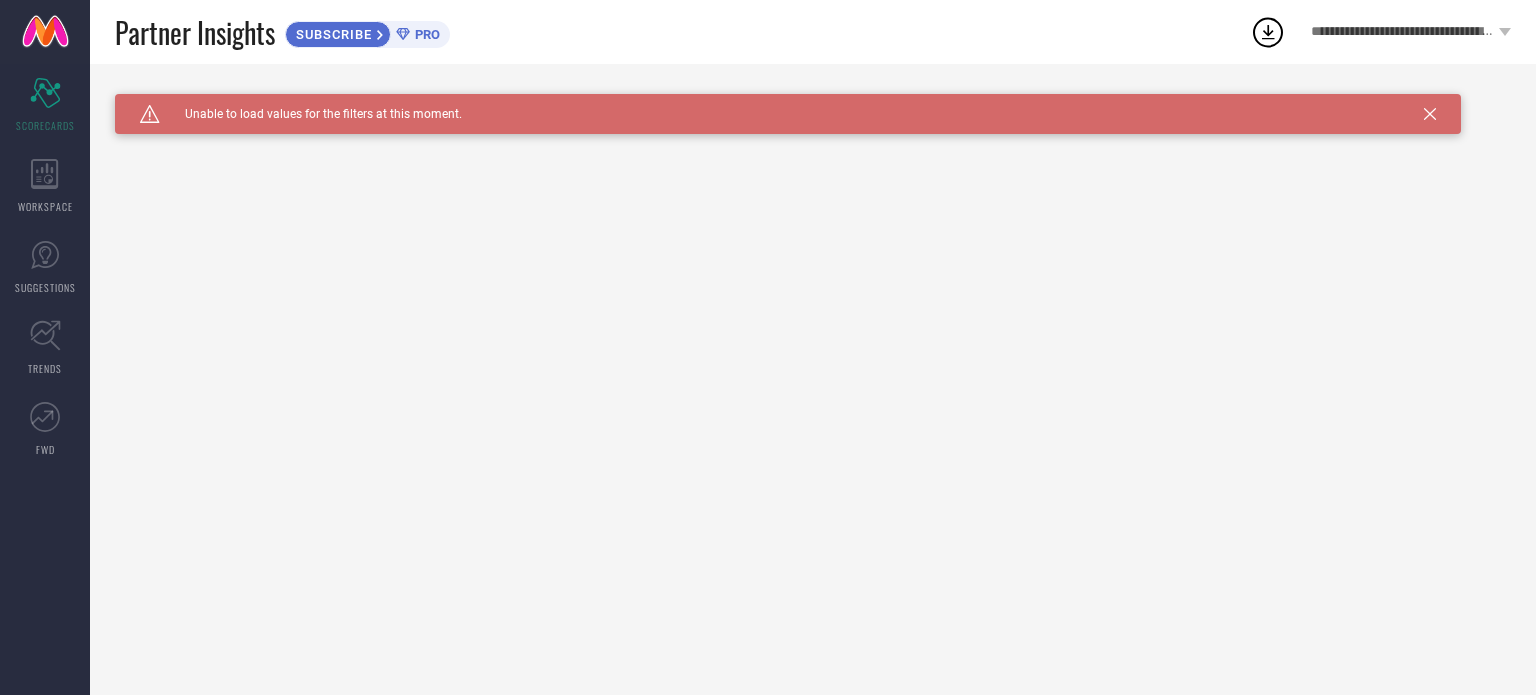 scroll, scrollTop: 0, scrollLeft: 0, axis: both 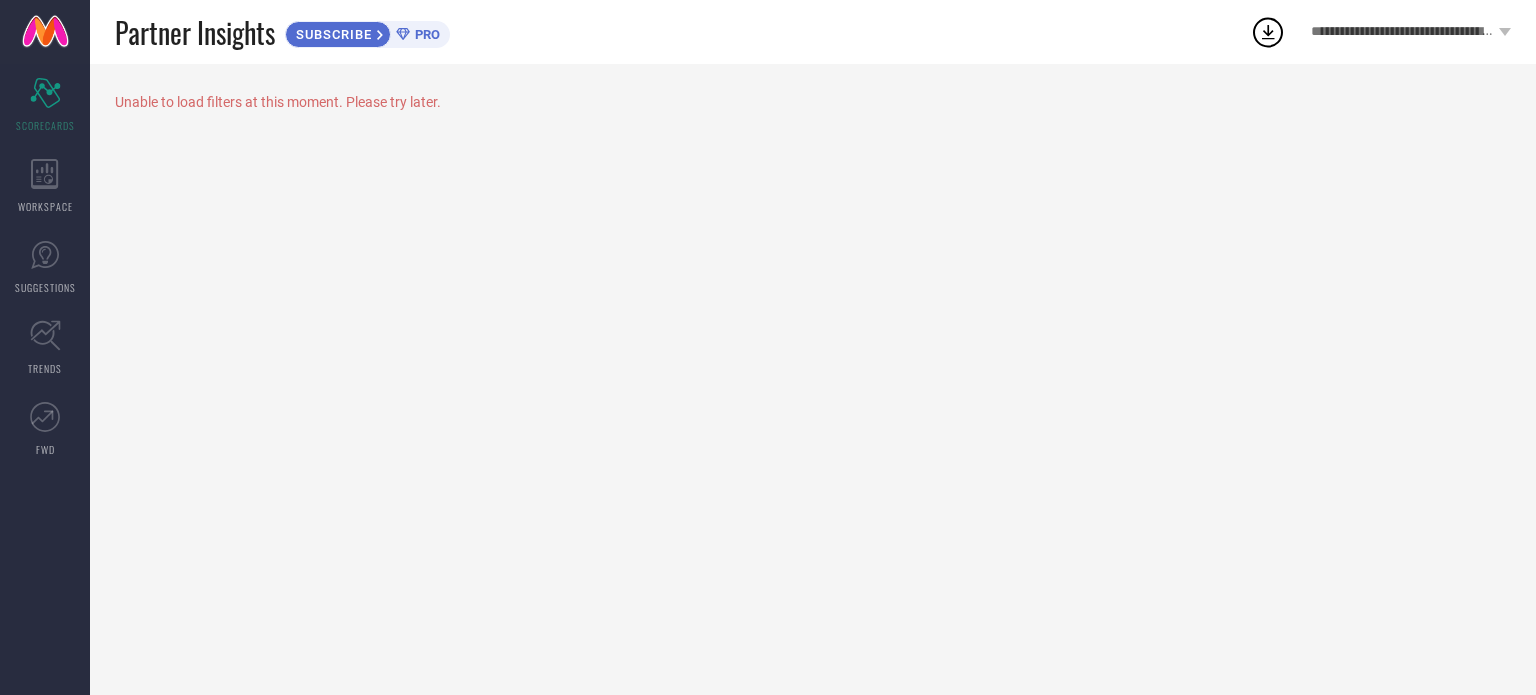 drag, startPoint x: 1393, startPoint y: 0, endPoint x: 1389, endPoint y: 15, distance: 15.524175 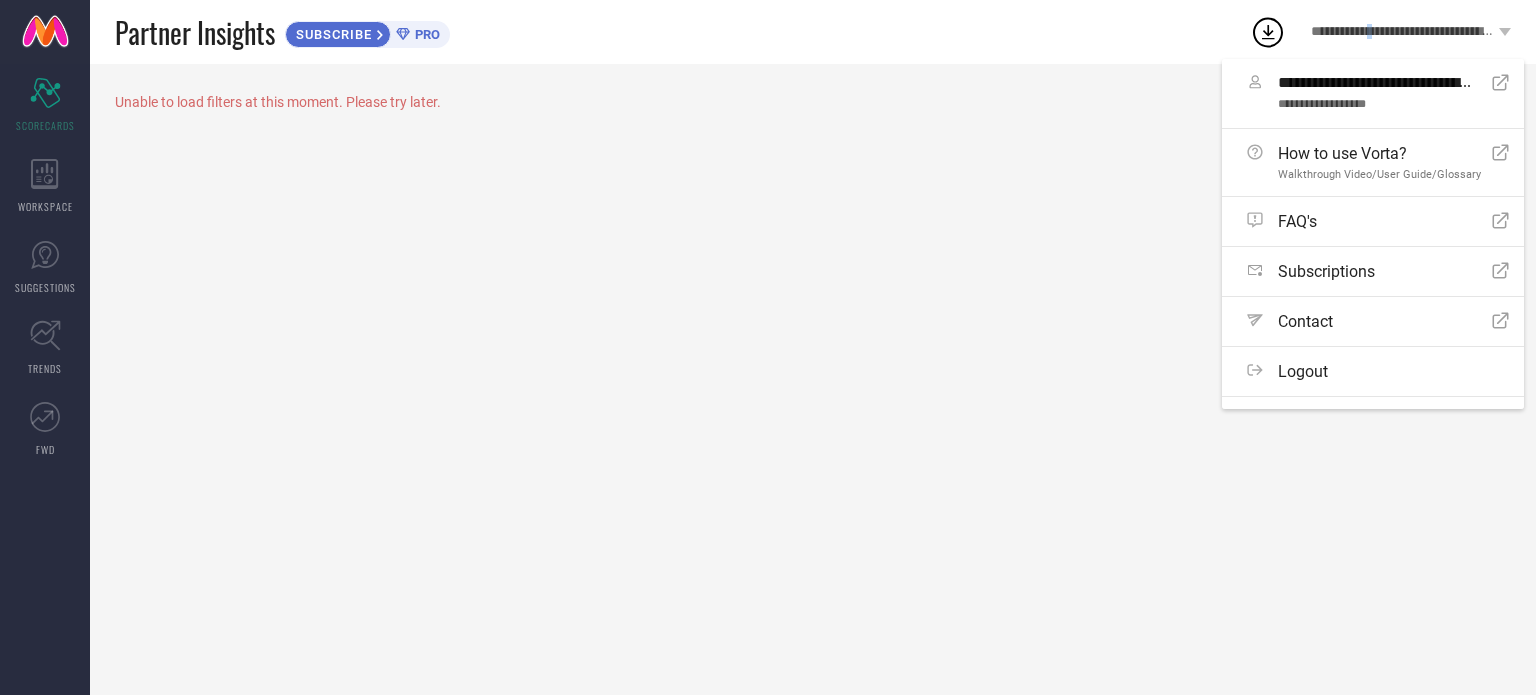 click on "**********" at bounding box center (1411, 32) 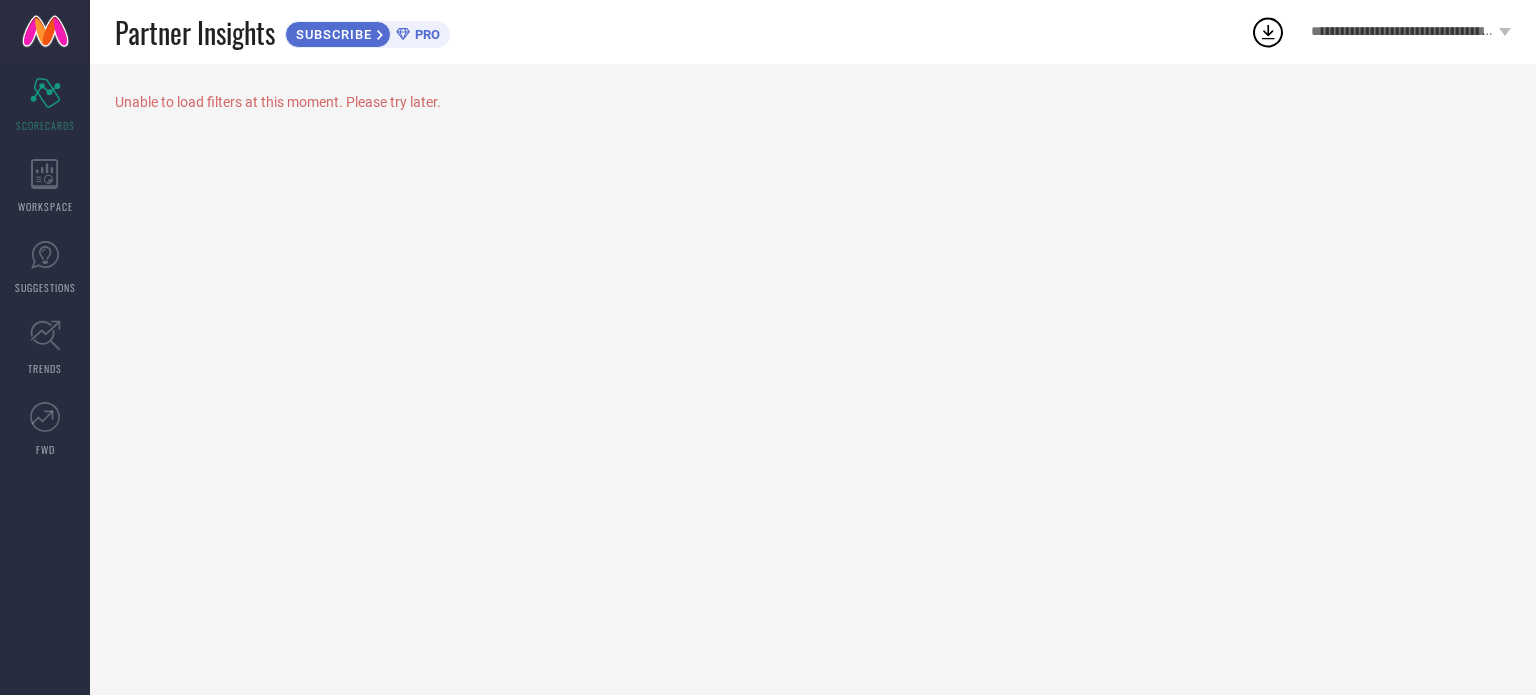 click on "**********" at bounding box center [1411, 32] 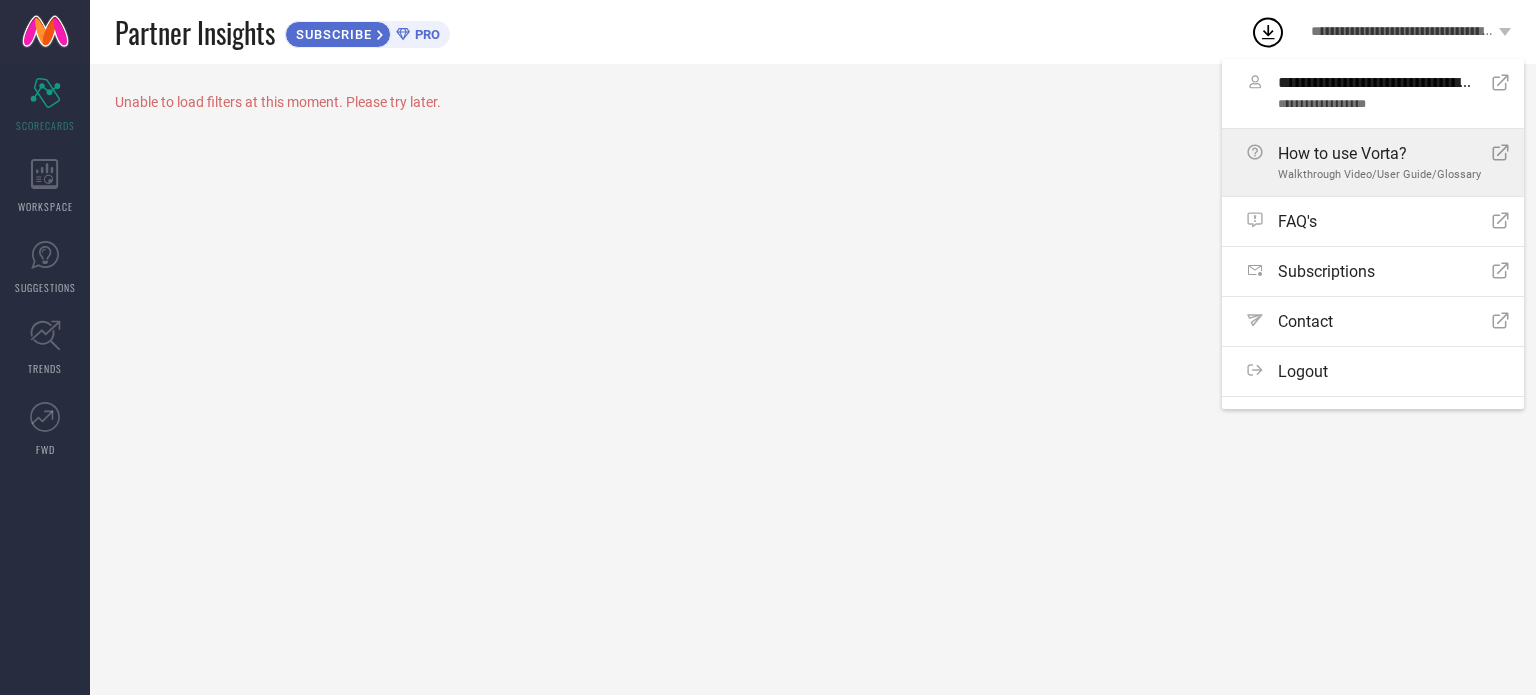 click on "Walkthrough Video/User Guide/Glossary" at bounding box center [1379, 174] 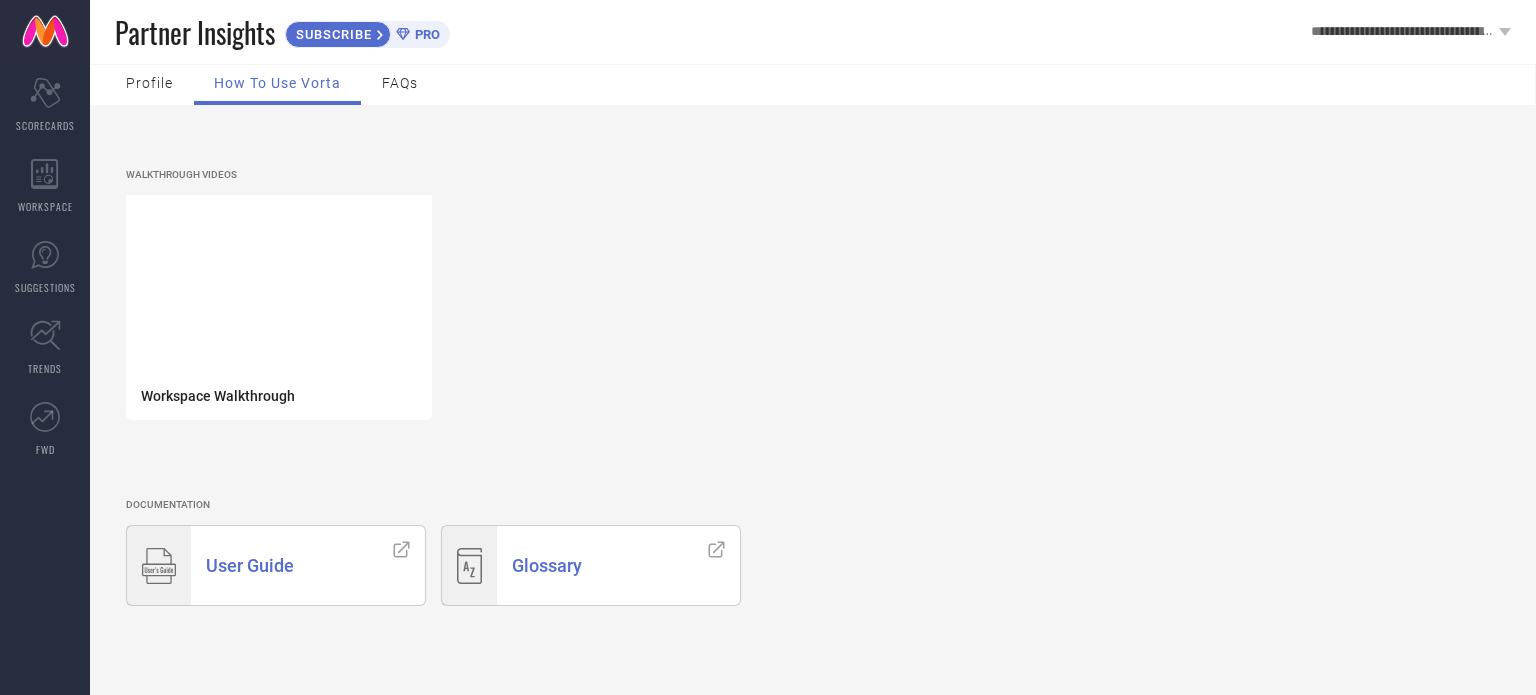scroll, scrollTop: 0, scrollLeft: 0, axis: both 